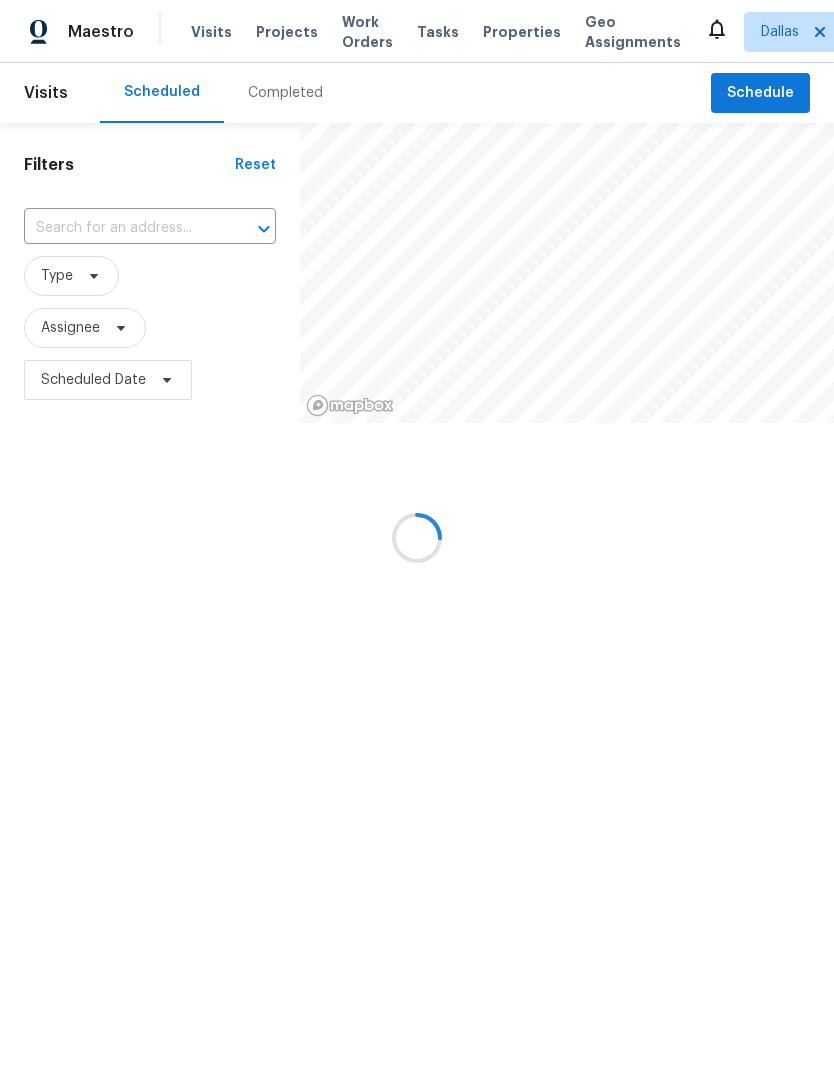 scroll, scrollTop: 0, scrollLeft: 0, axis: both 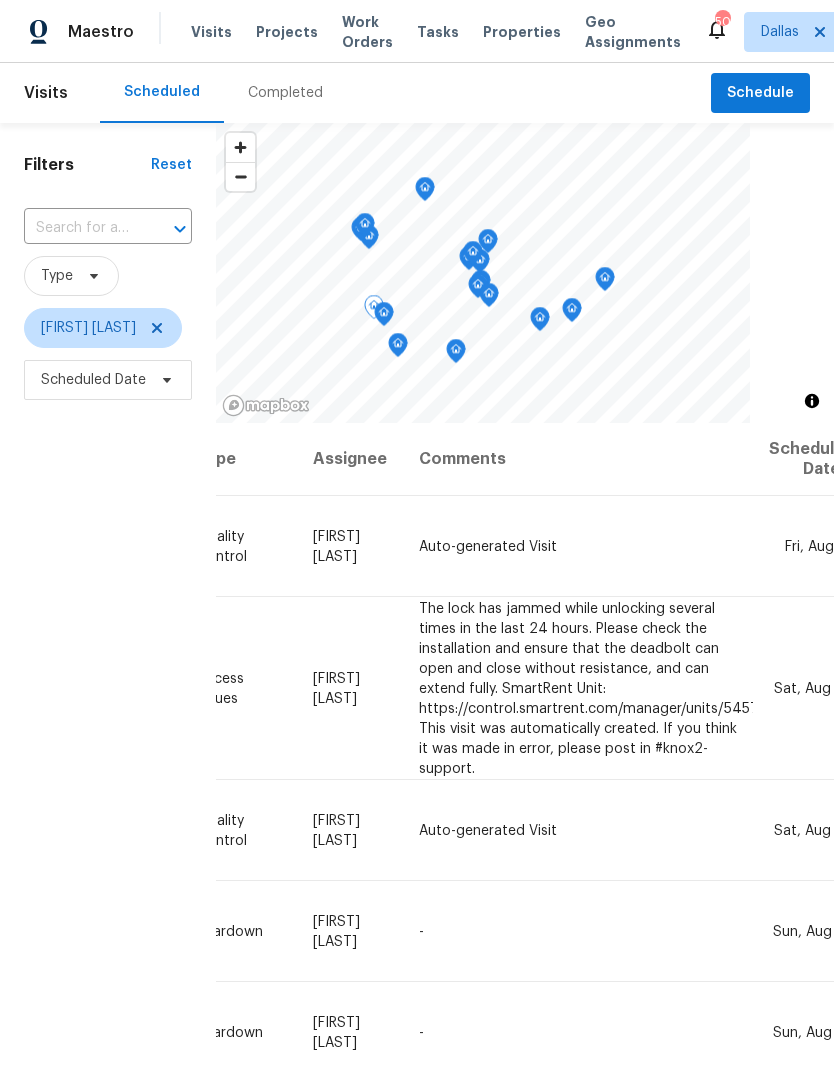 click at bounding box center (0, 0) 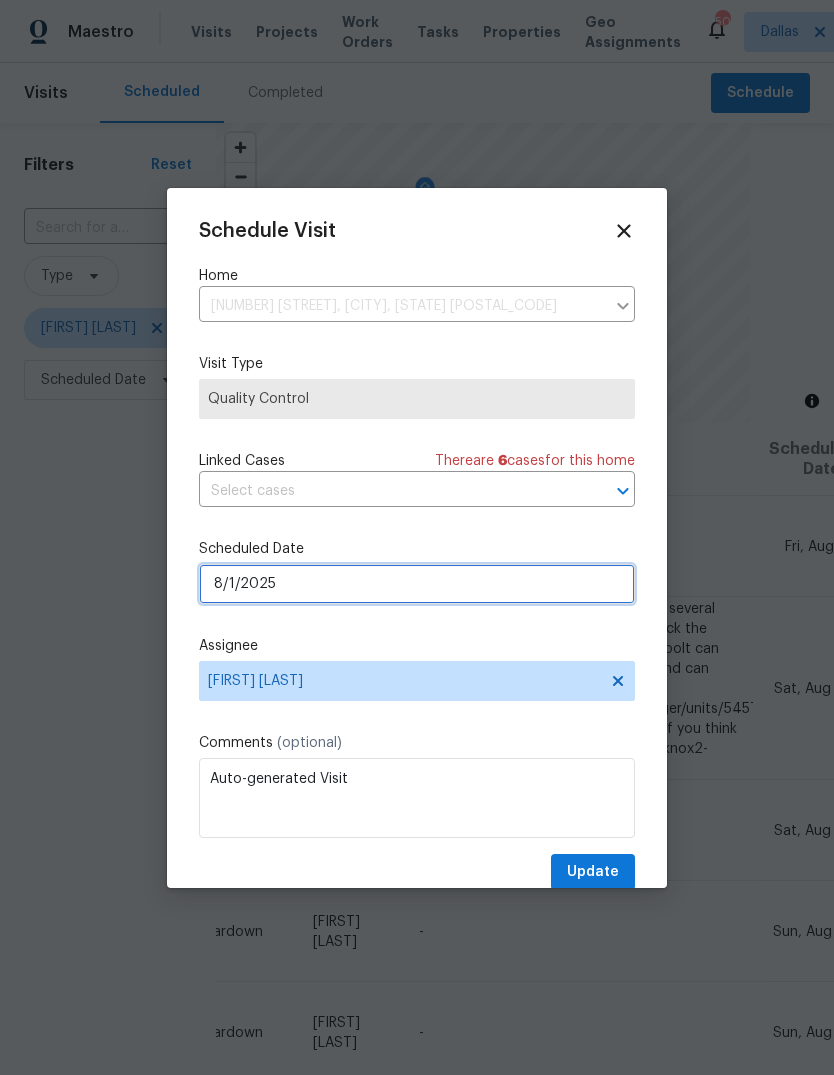 click on "8/1/2025" at bounding box center [417, 584] 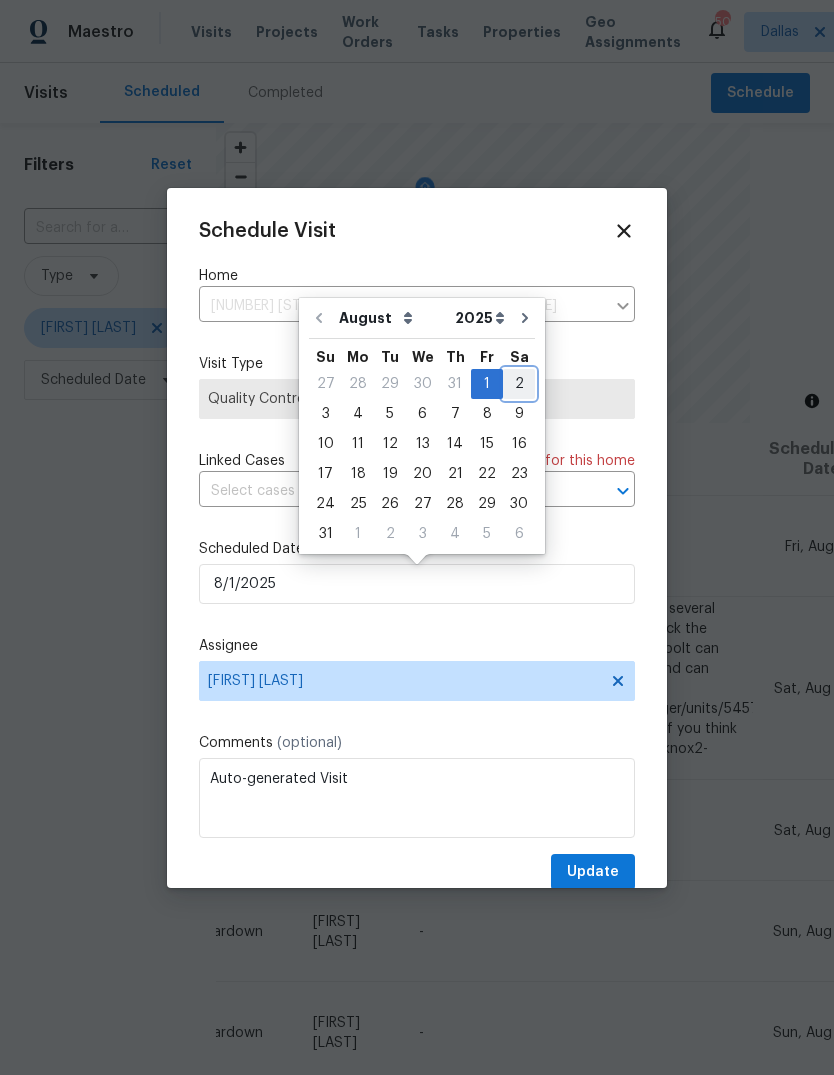 click on "2" at bounding box center [519, 384] 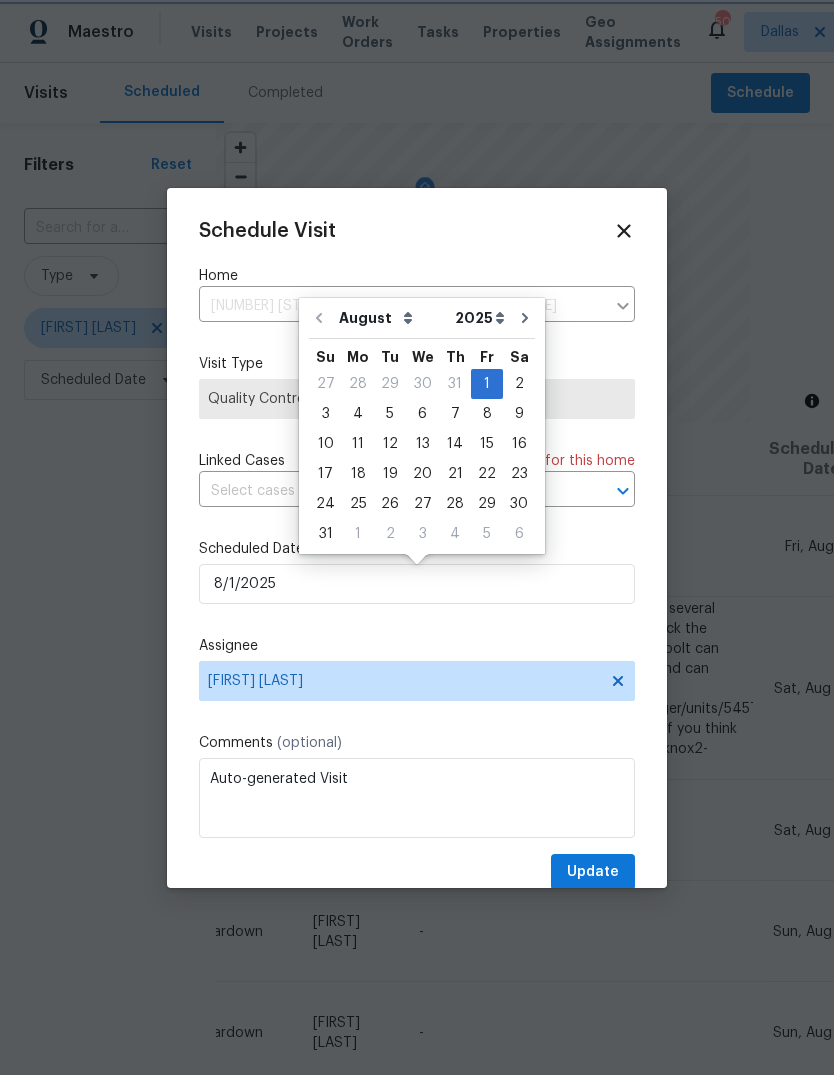 type on "8/2/2025" 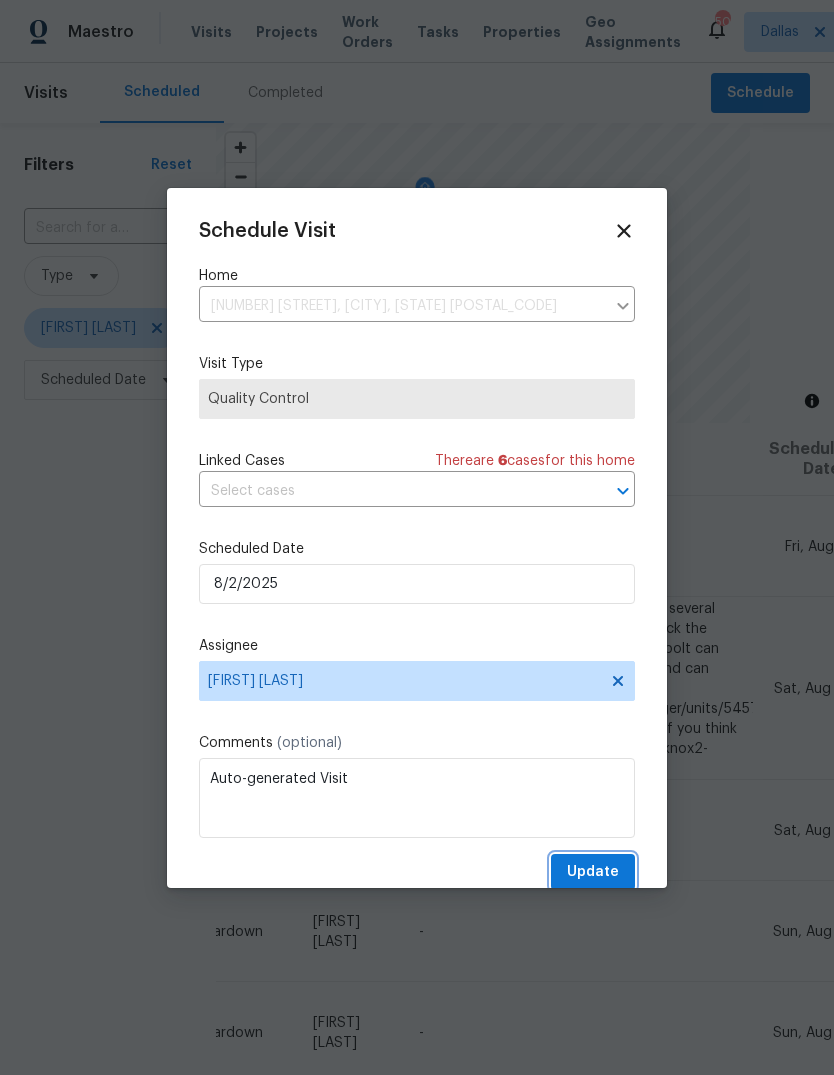 click on "Update" at bounding box center (593, 872) 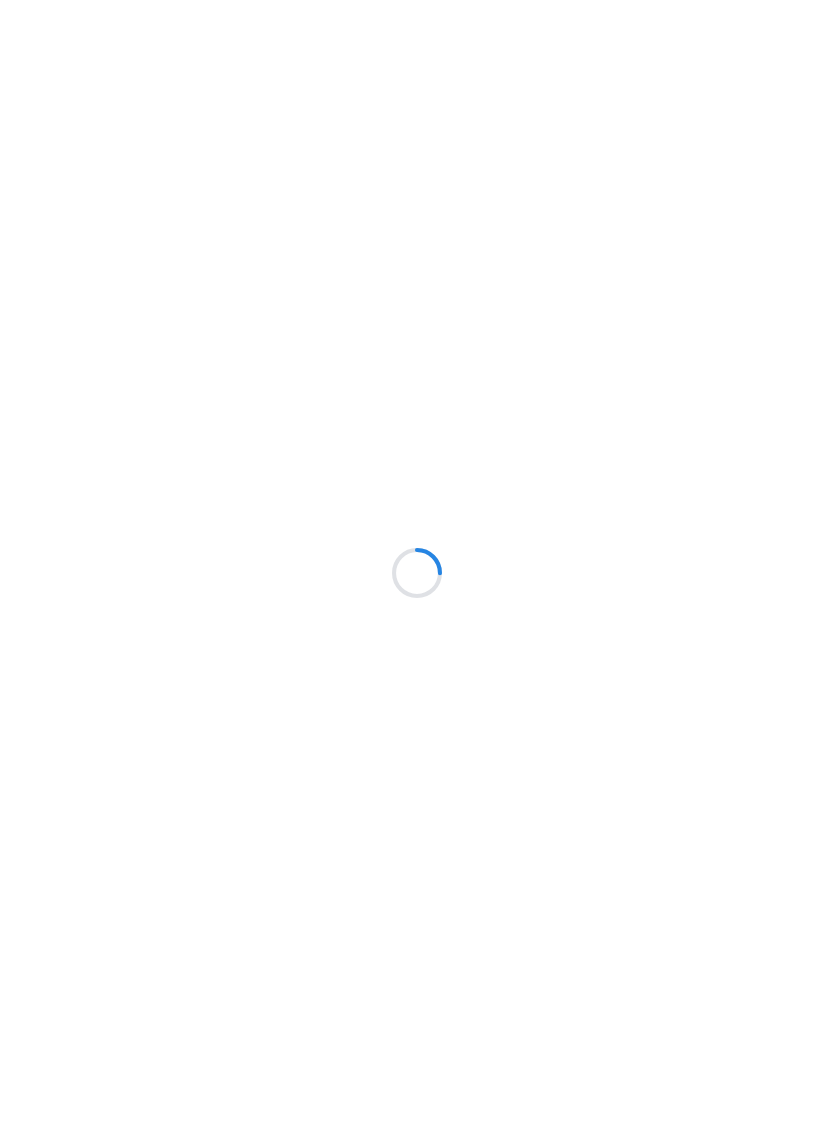 scroll, scrollTop: 0, scrollLeft: 0, axis: both 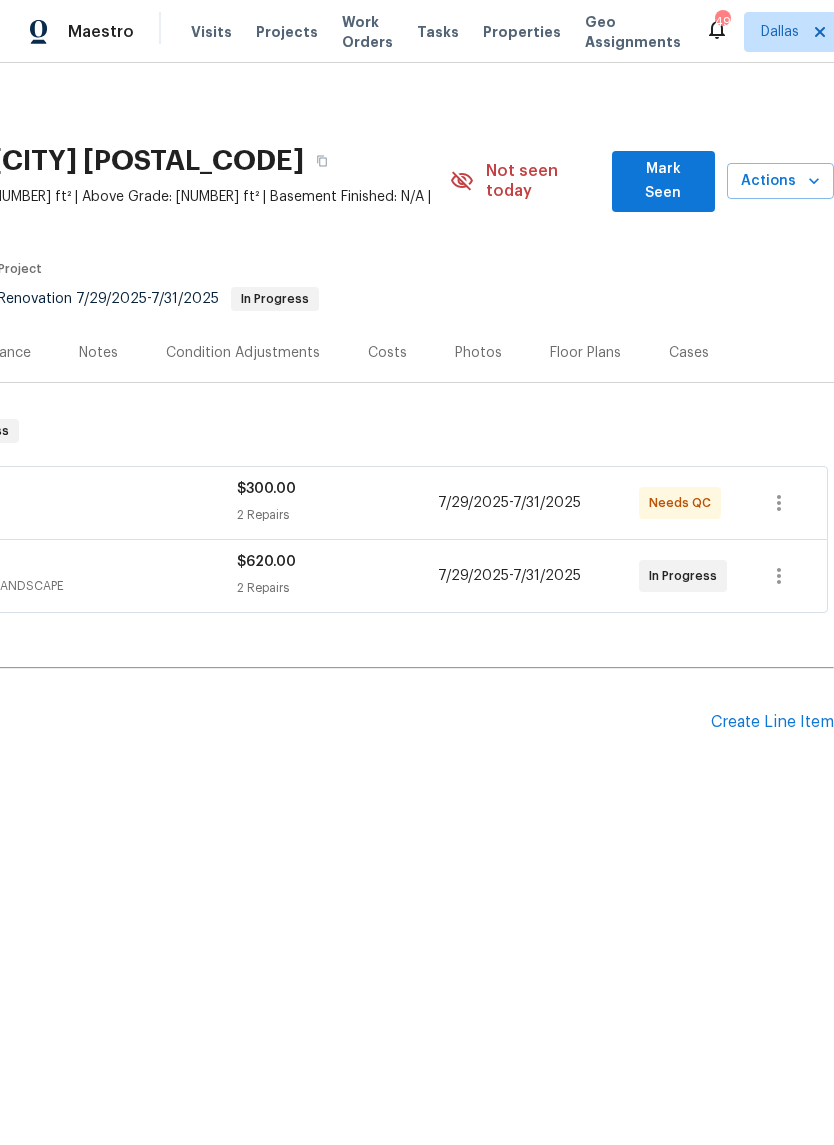 click on "Actions" at bounding box center [780, 181] 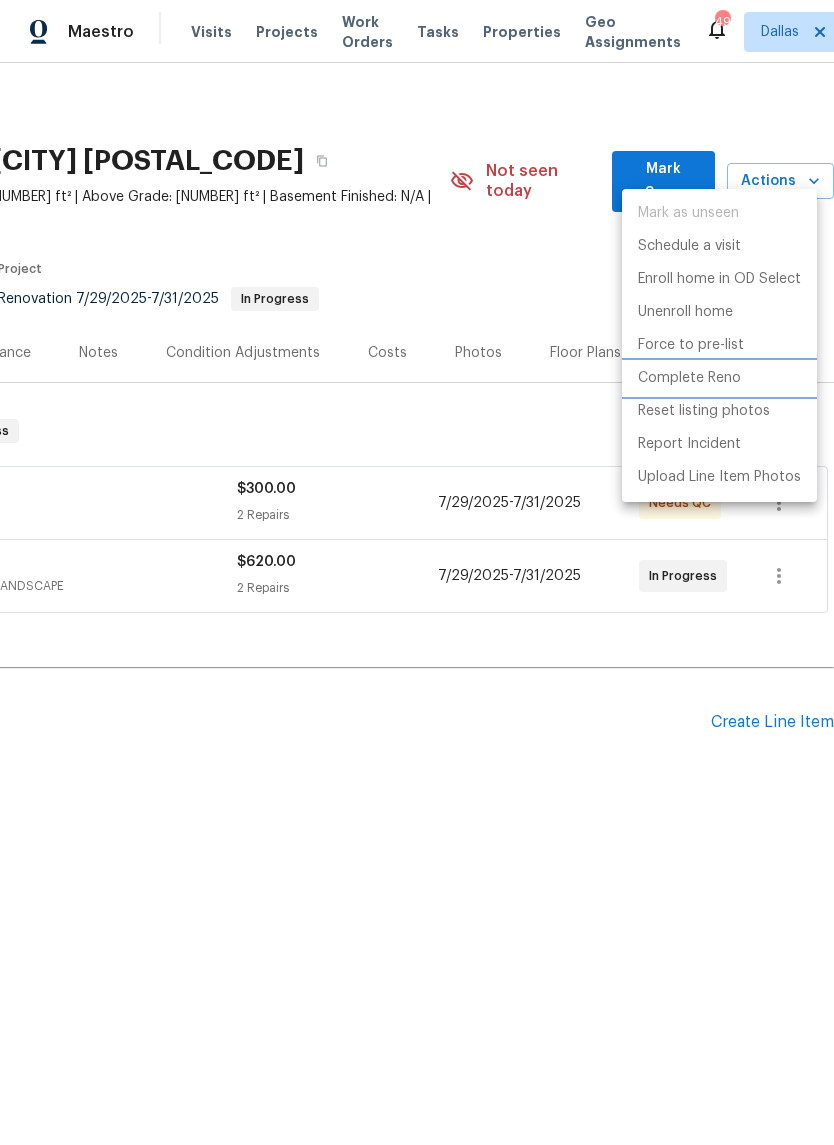 click on "Complete Reno" at bounding box center [689, 378] 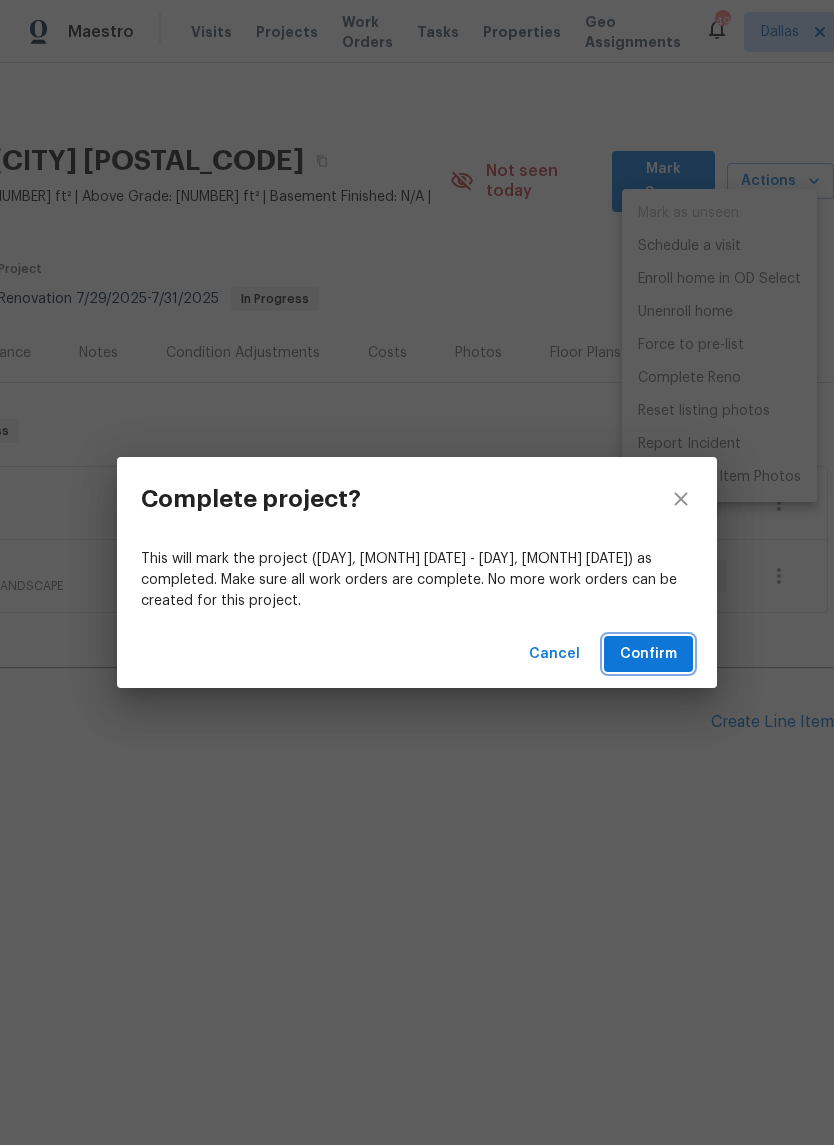 click on "Confirm" at bounding box center [648, 654] 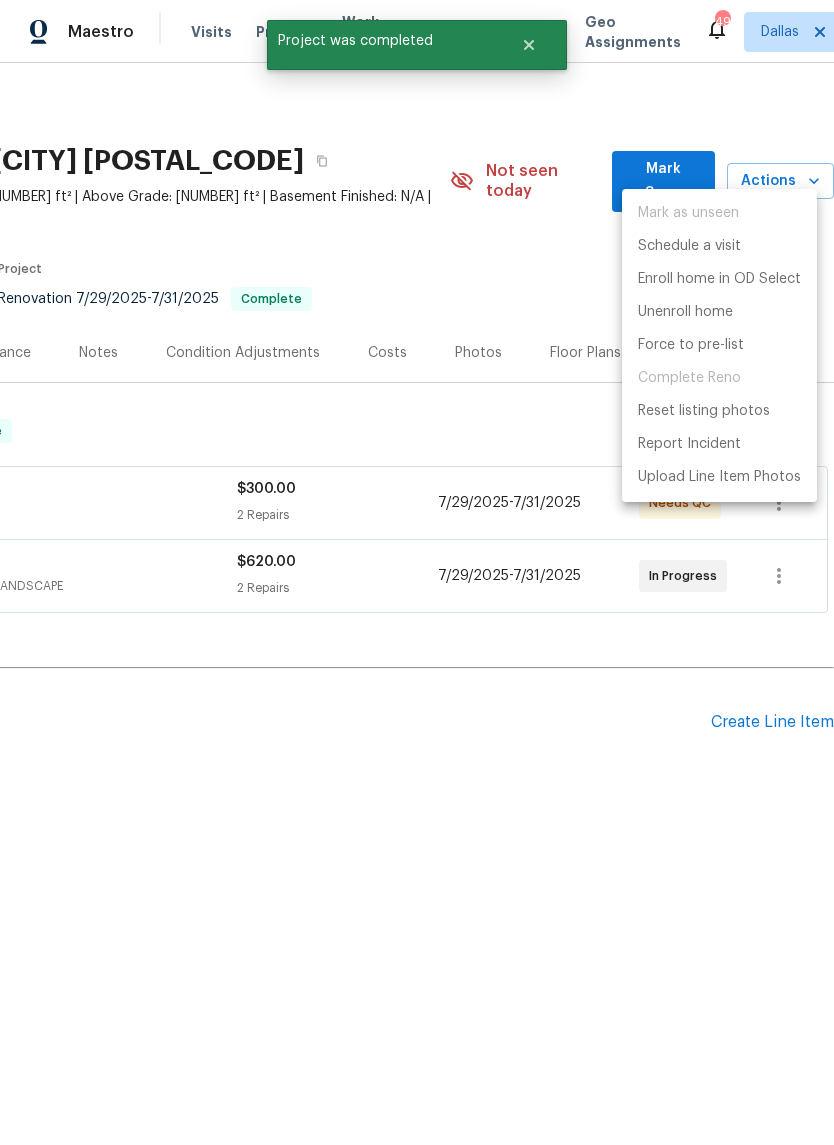 click at bounding box center [417, 572] 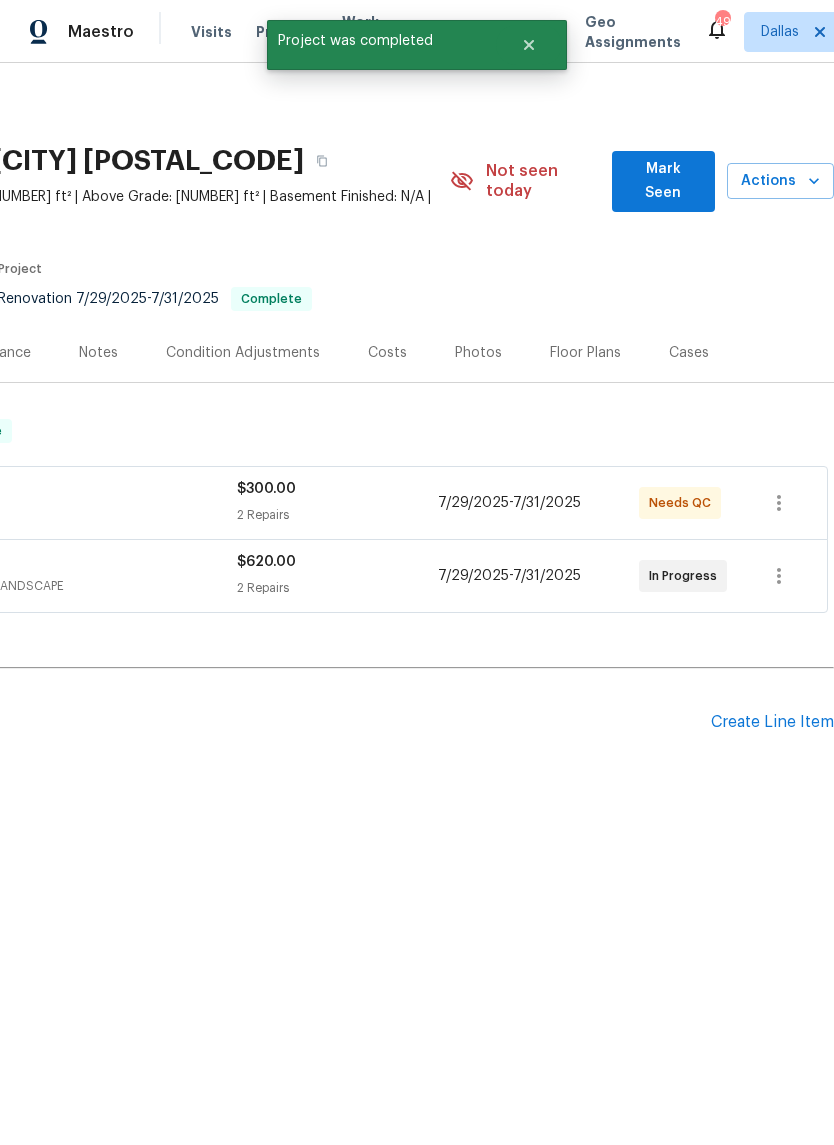 click on "Actions" at bounding box center (780, 181) 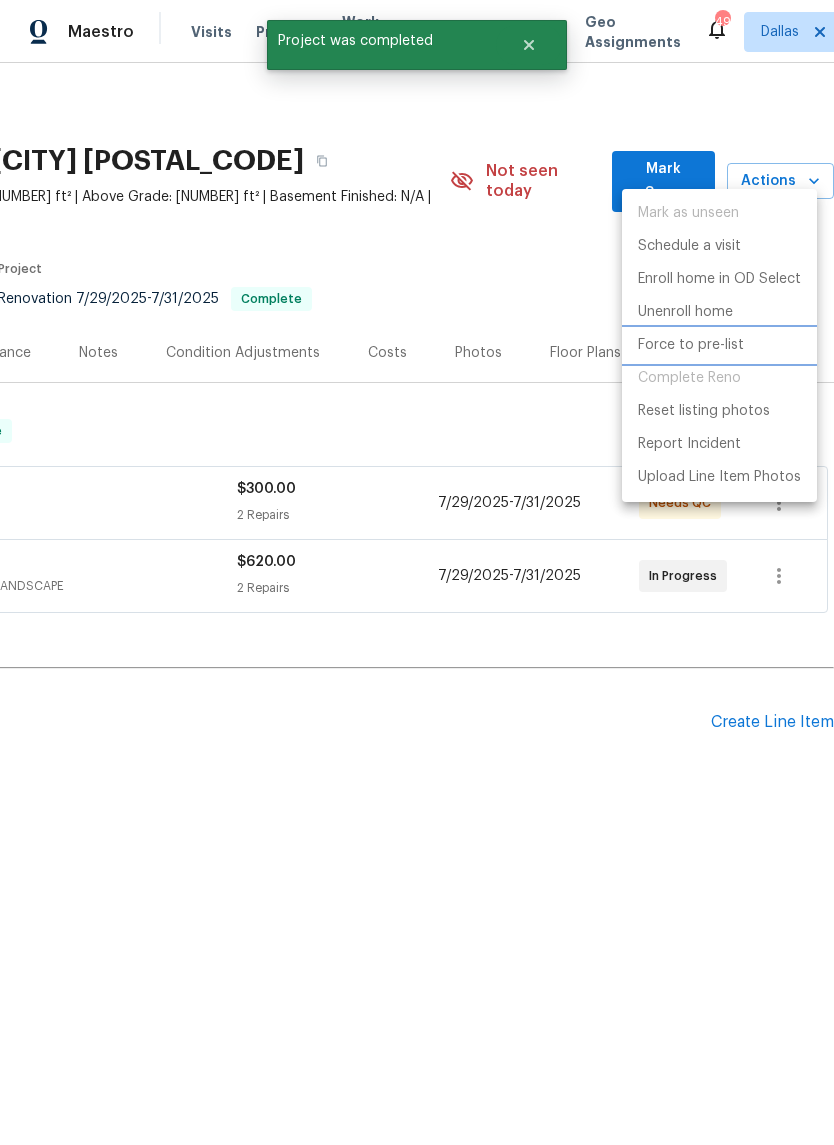 click on "Force to pre-list" at bounding box center [691, 345] 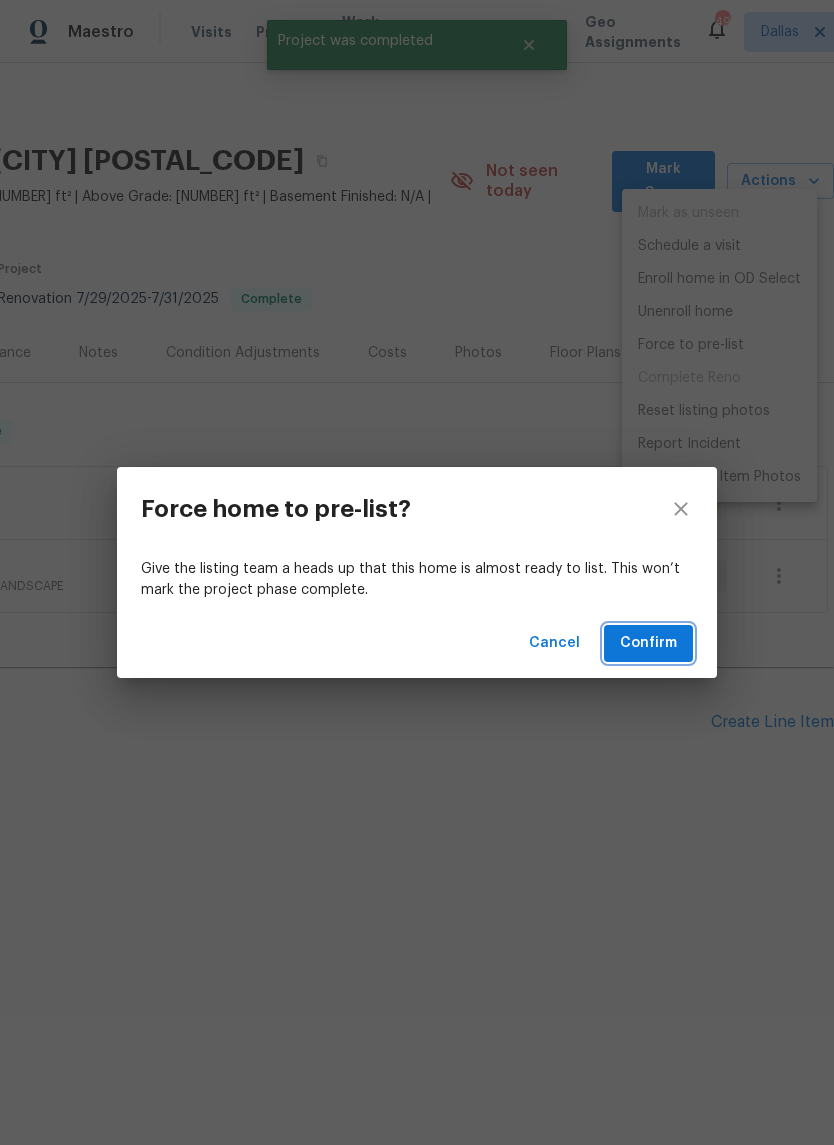 click on "Confirm" at bounding box center [648, 643] 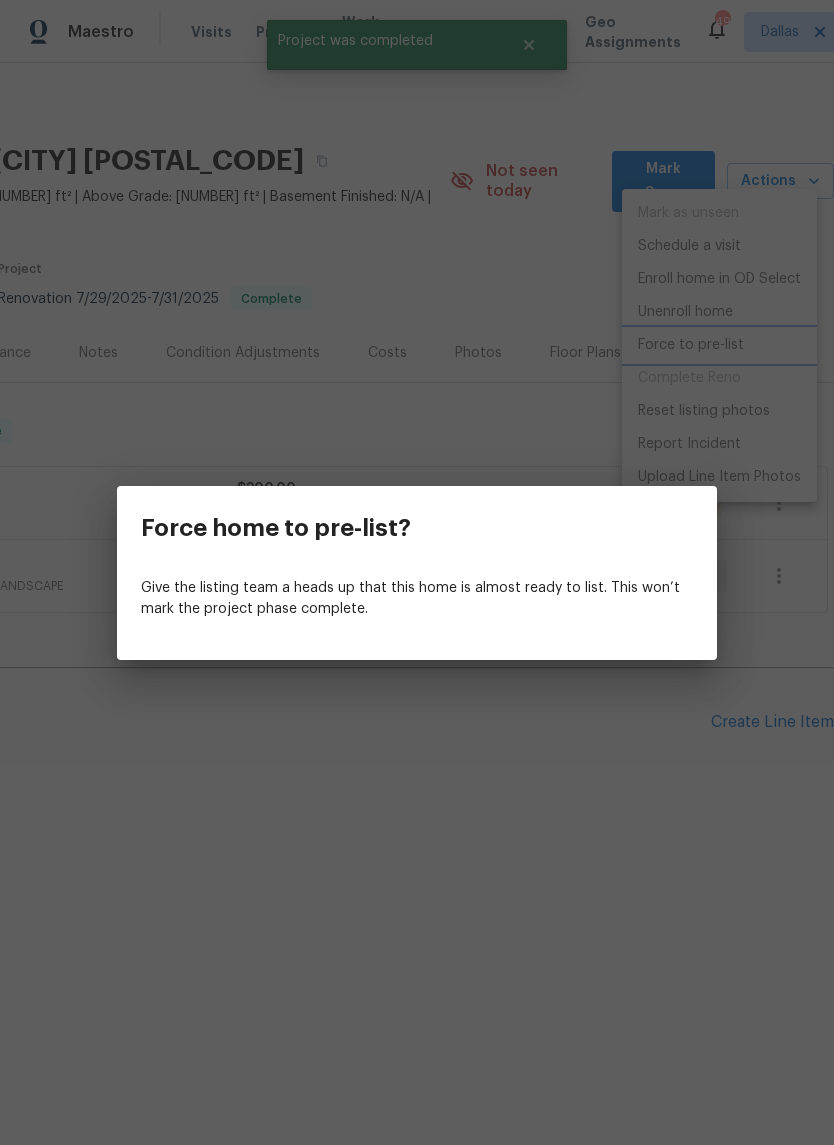 click on "Force home to pre-list? Give the listing team a heads up that this home is almost ready to list. This won’t mark the project phase complete." at bounding box center (417, 572) 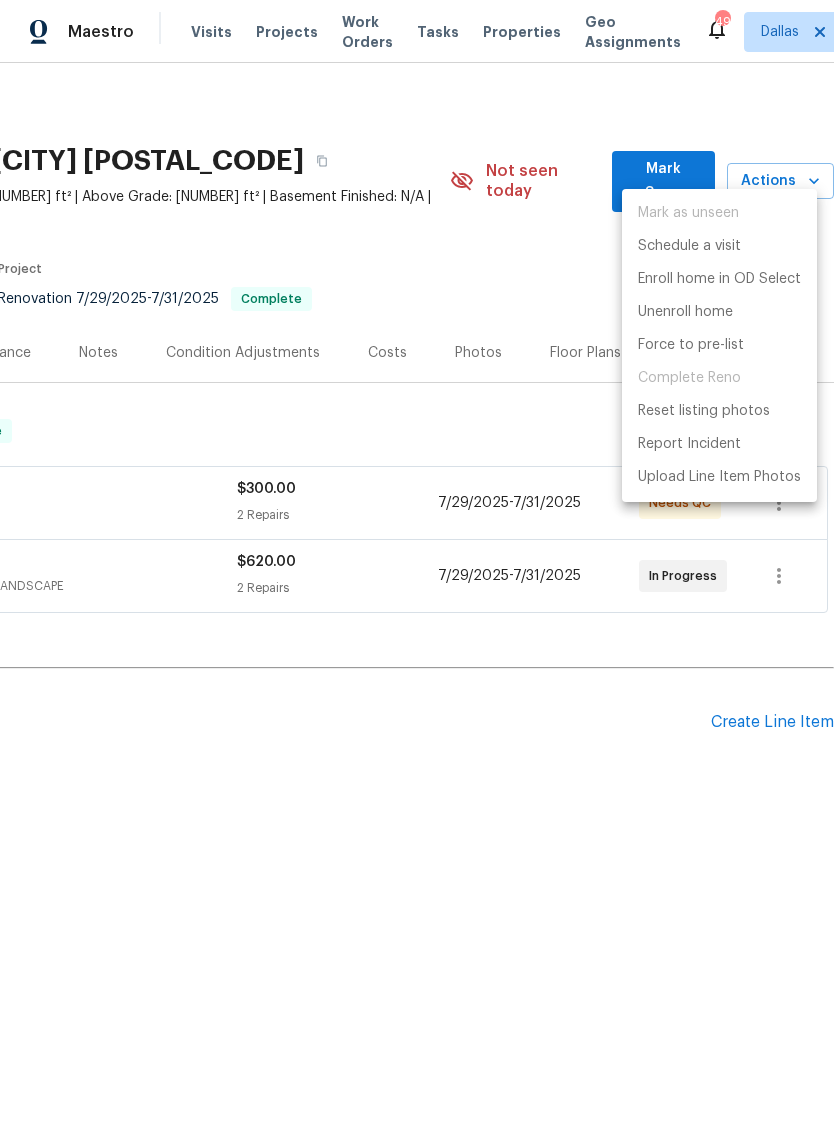 click at bounding box center [417, 572] 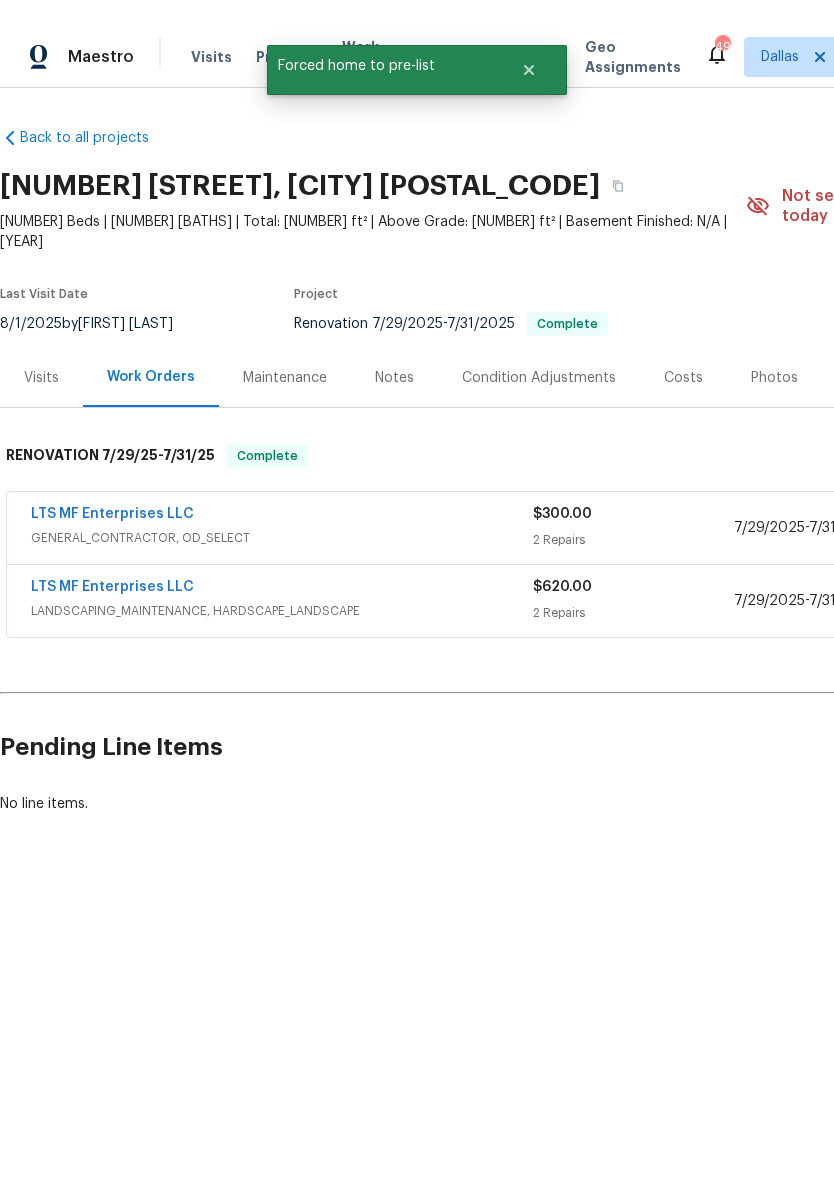 scroll, scrollTop: 0, scrollLeft: 0, axis: both 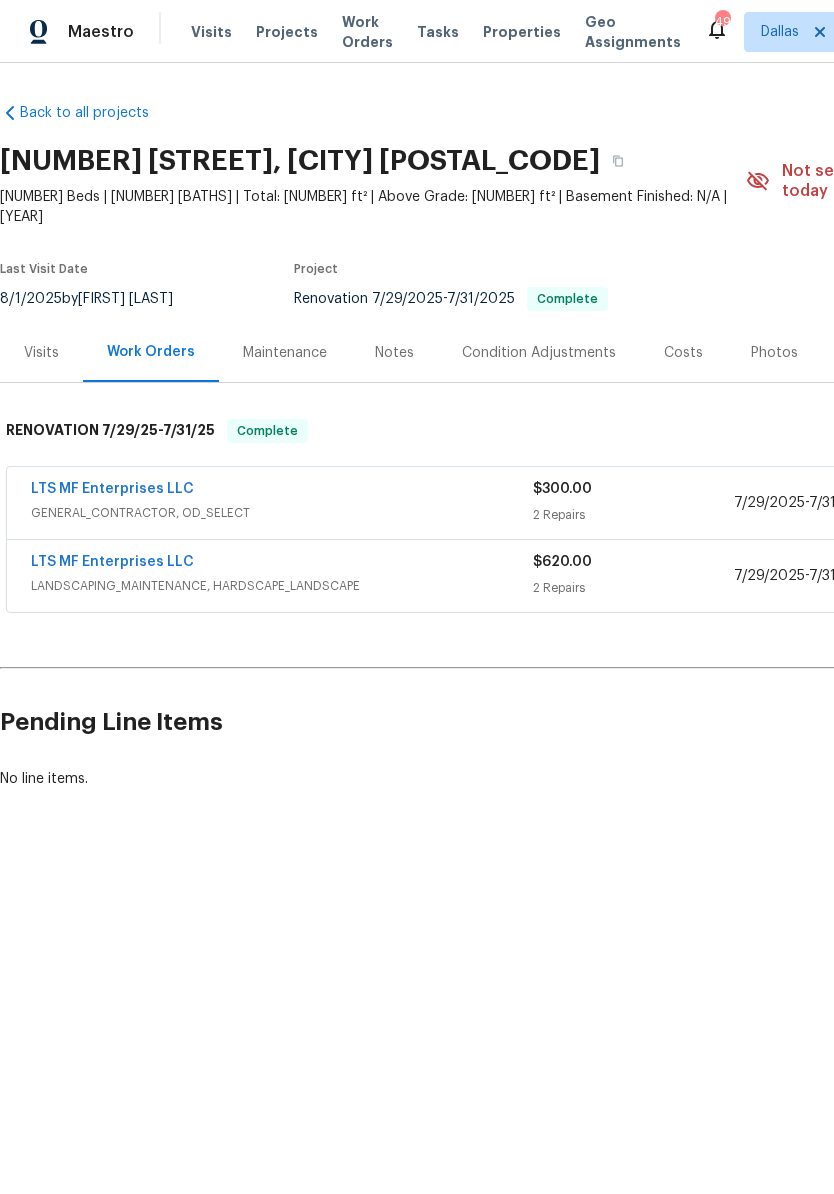 click on "Work Orders" at bounding box center (367, 32) 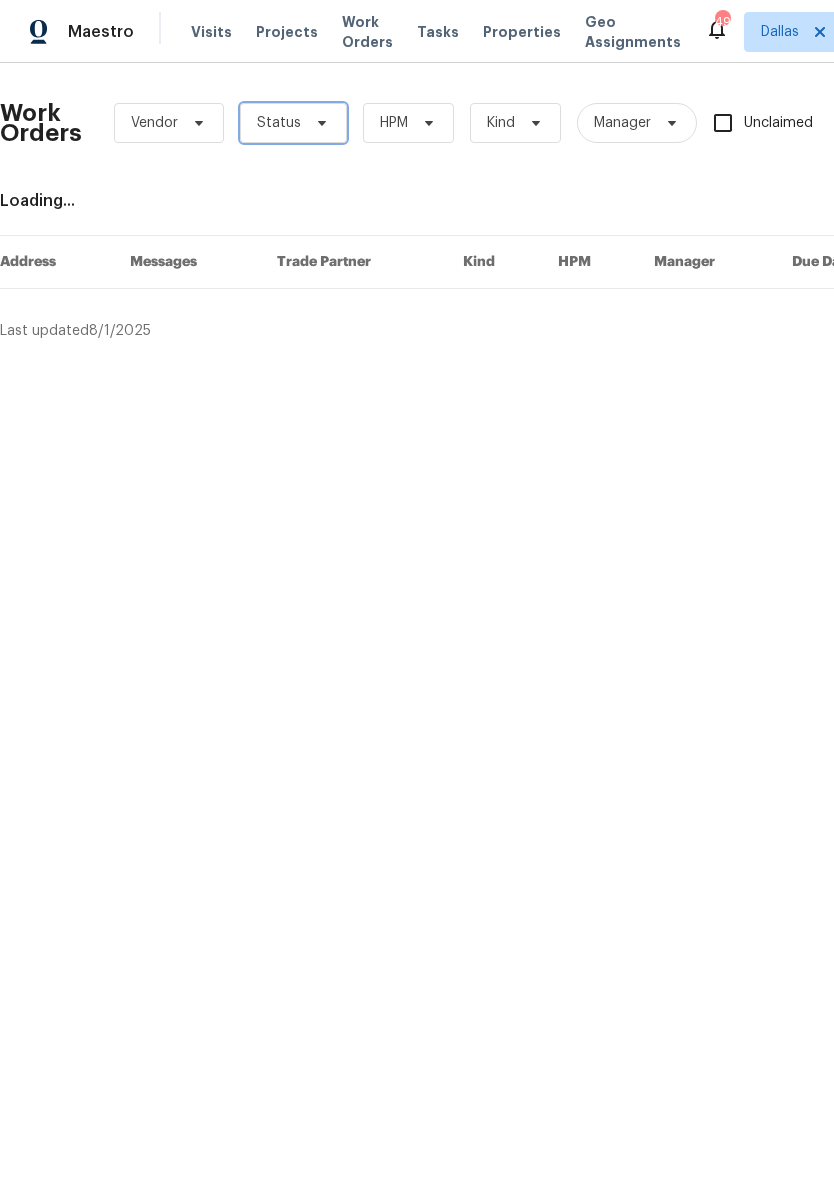 click 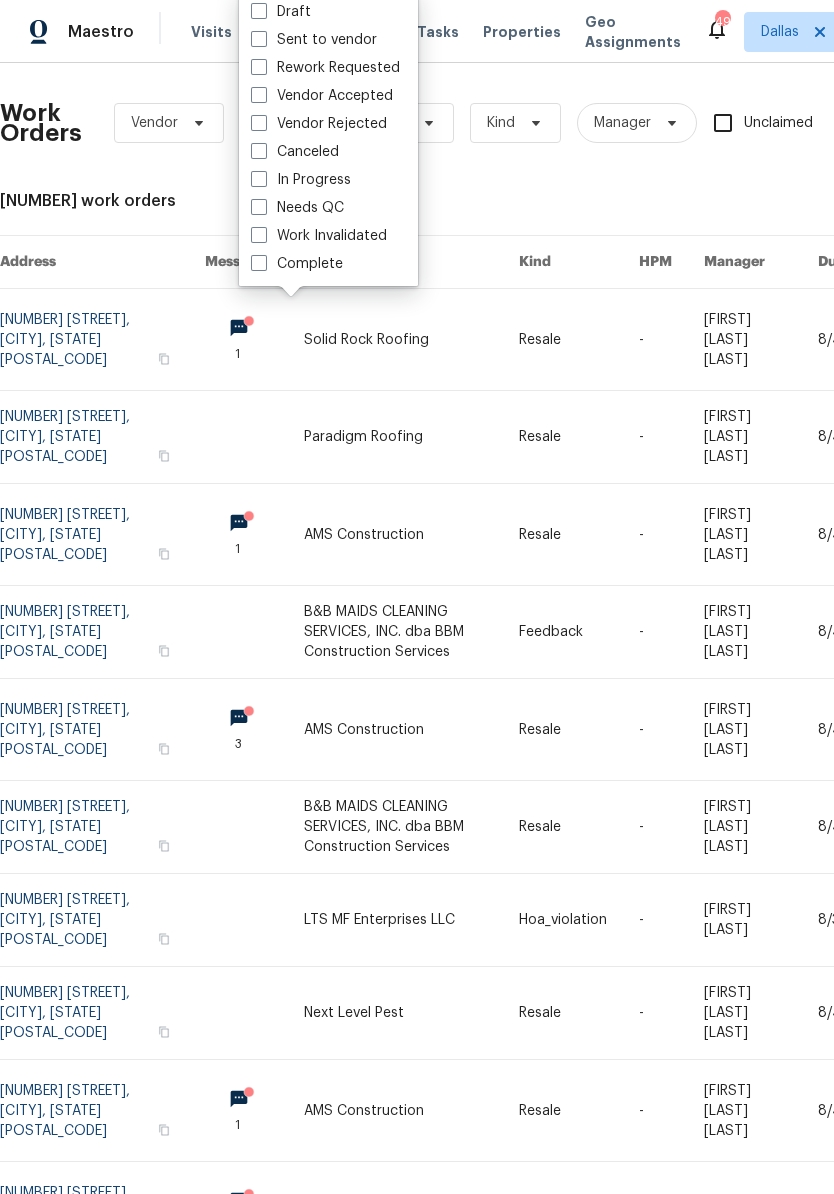 click on "Needs QC" at bounding box center [297, 208] 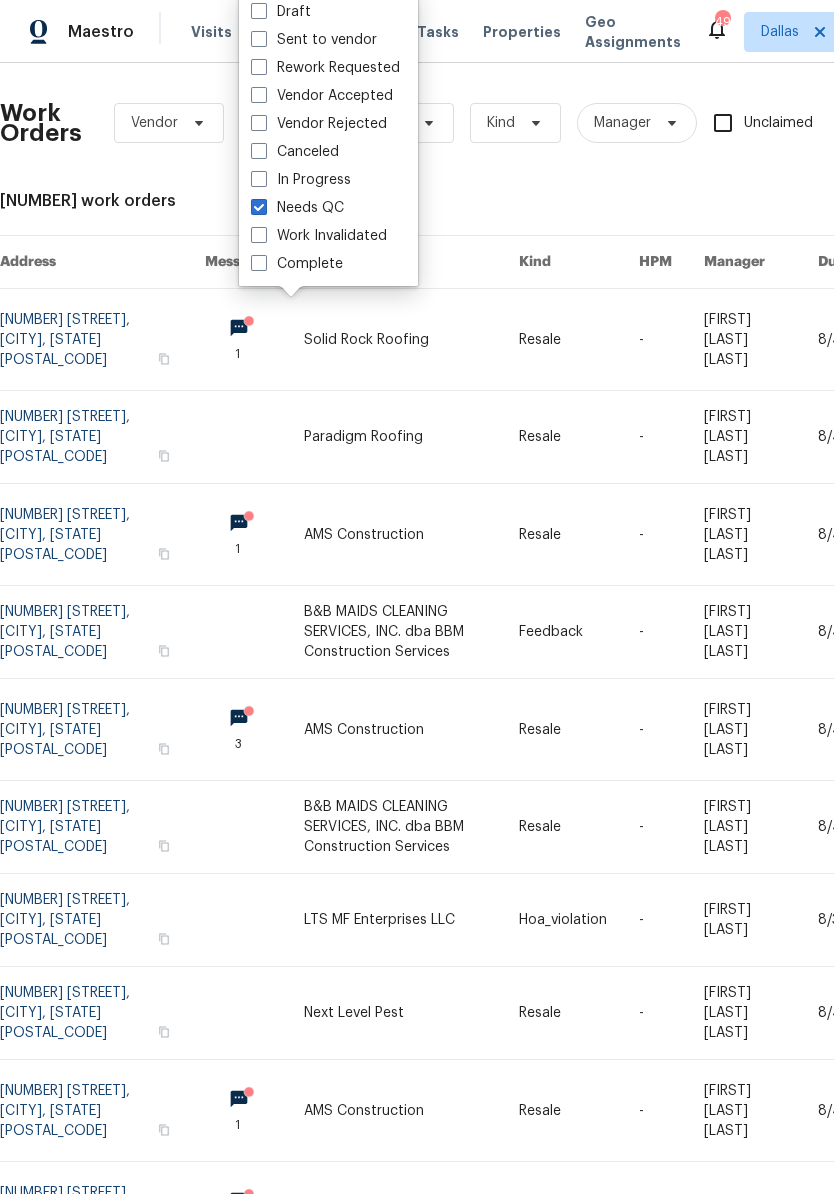 checkbox on "true" 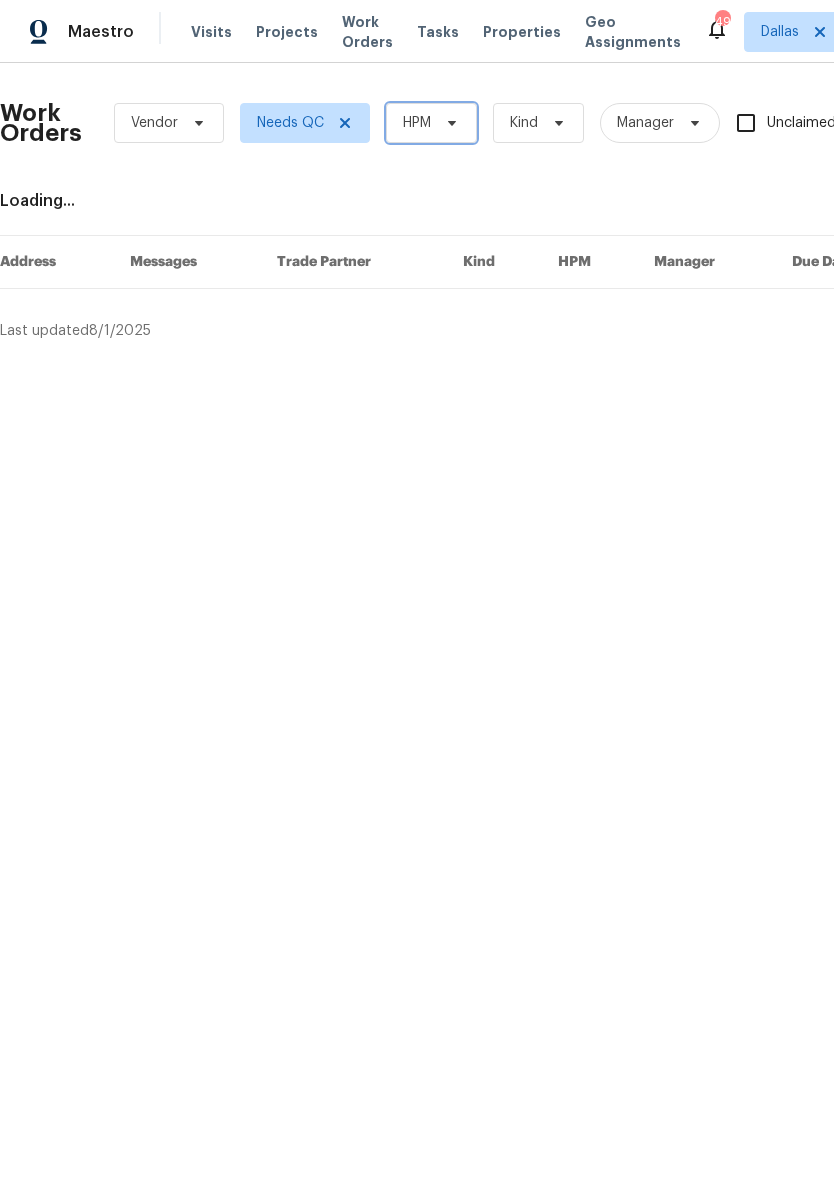 click on "HPM" at bounding box center [431, 123] 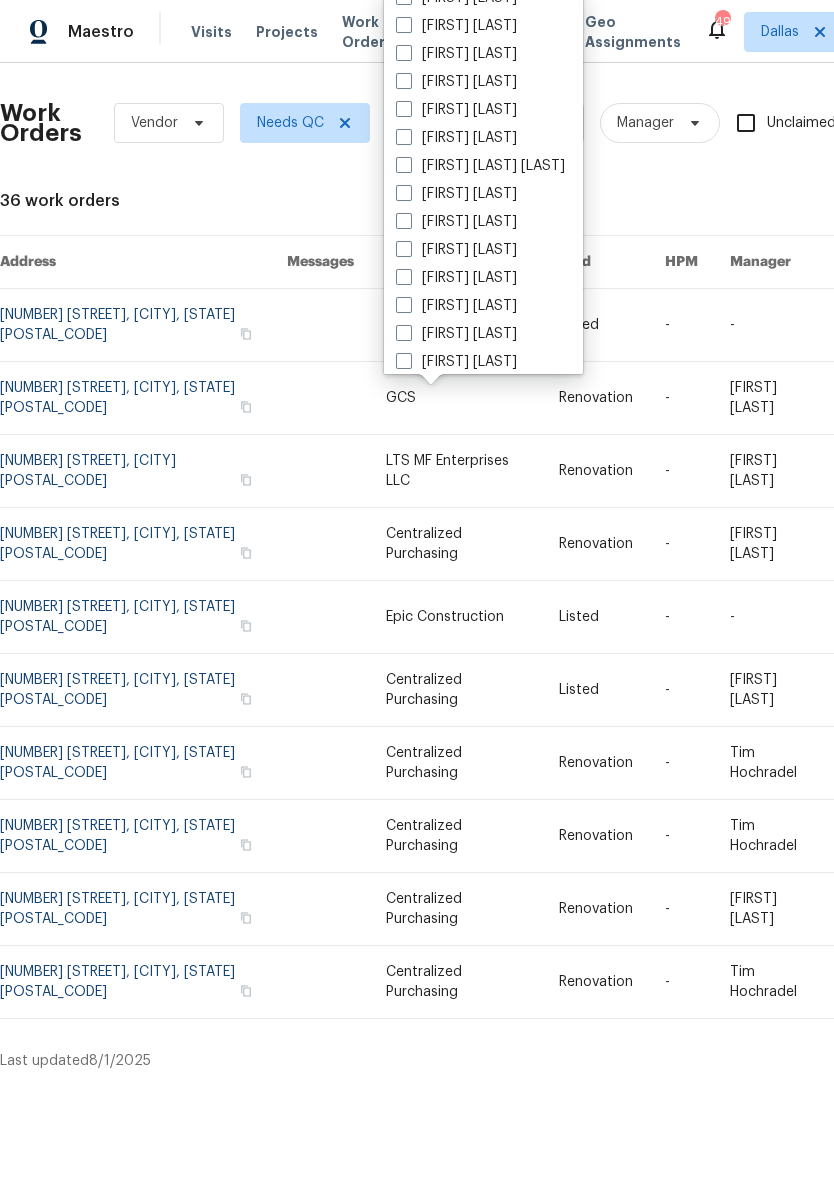 scroll, scrollTop: 266, scrollLeft: 0, axis: vertical 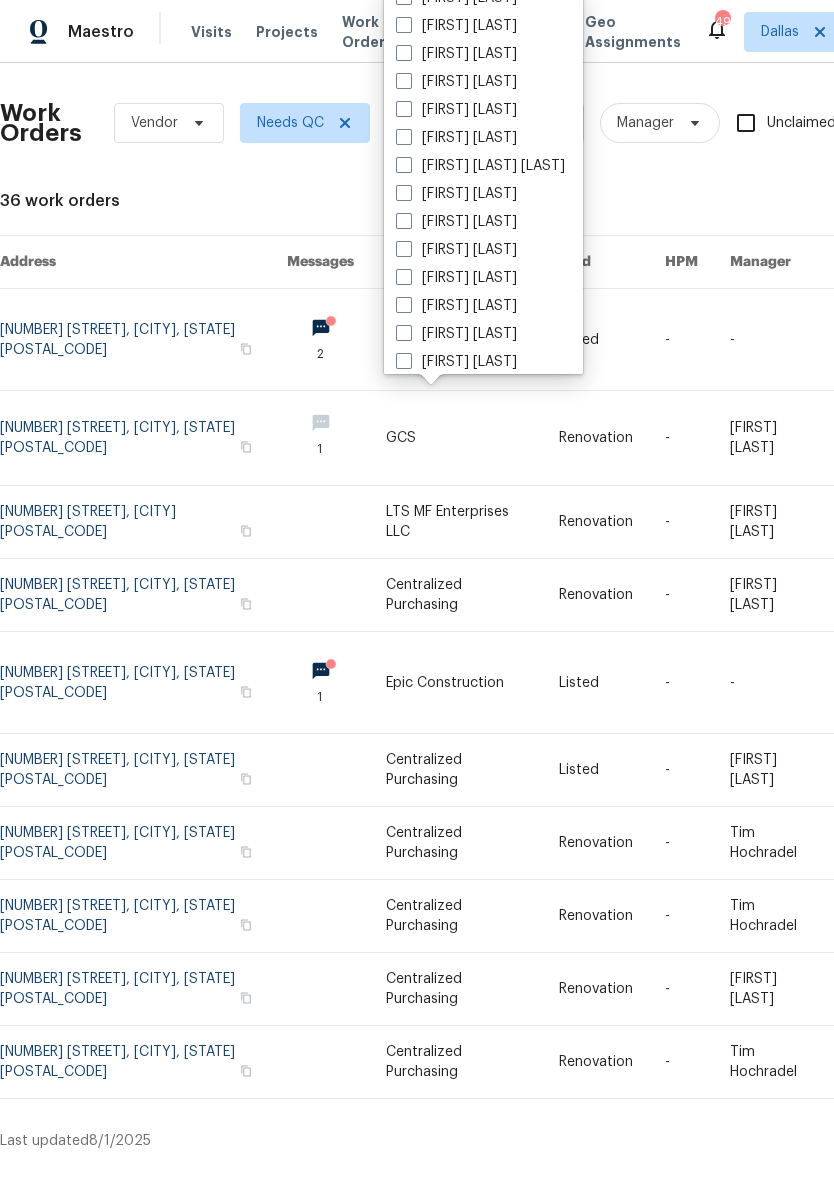 click on "[FIRST] [LAST]" at bounding box center (456, 278) 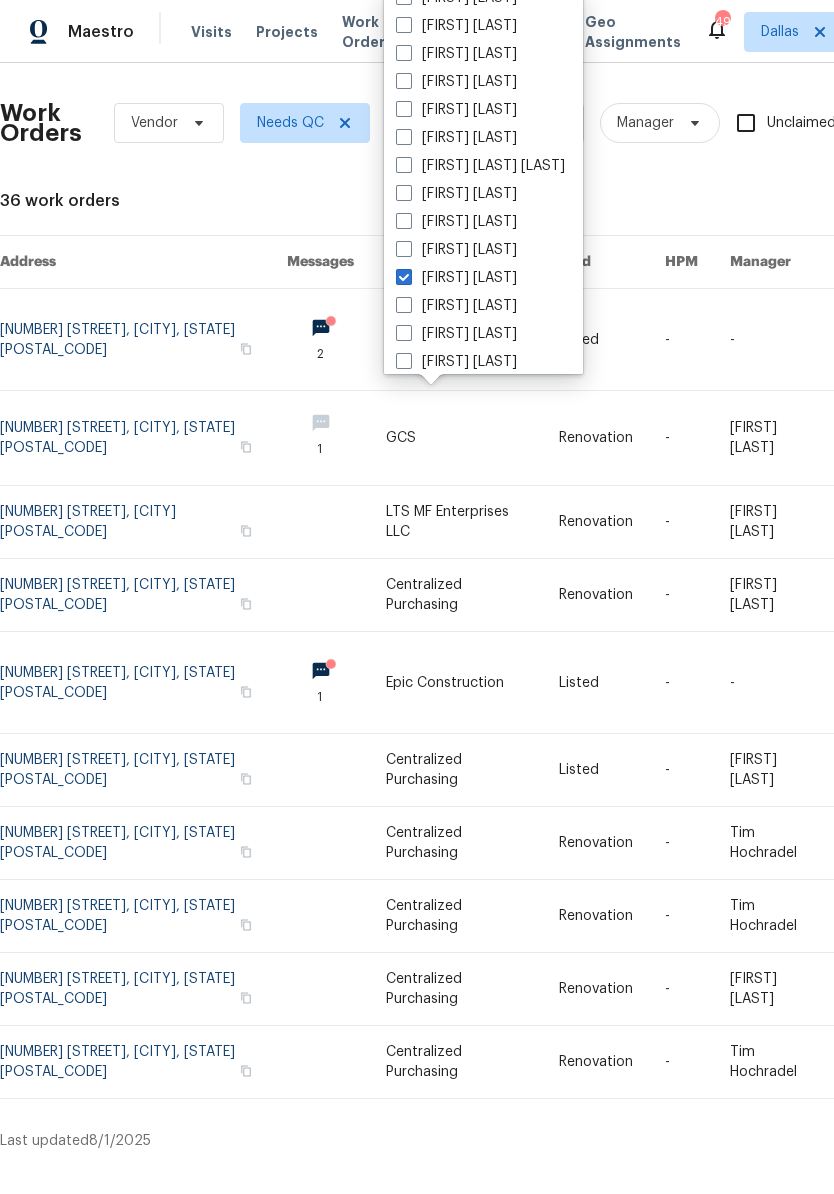 checkbox on "true" 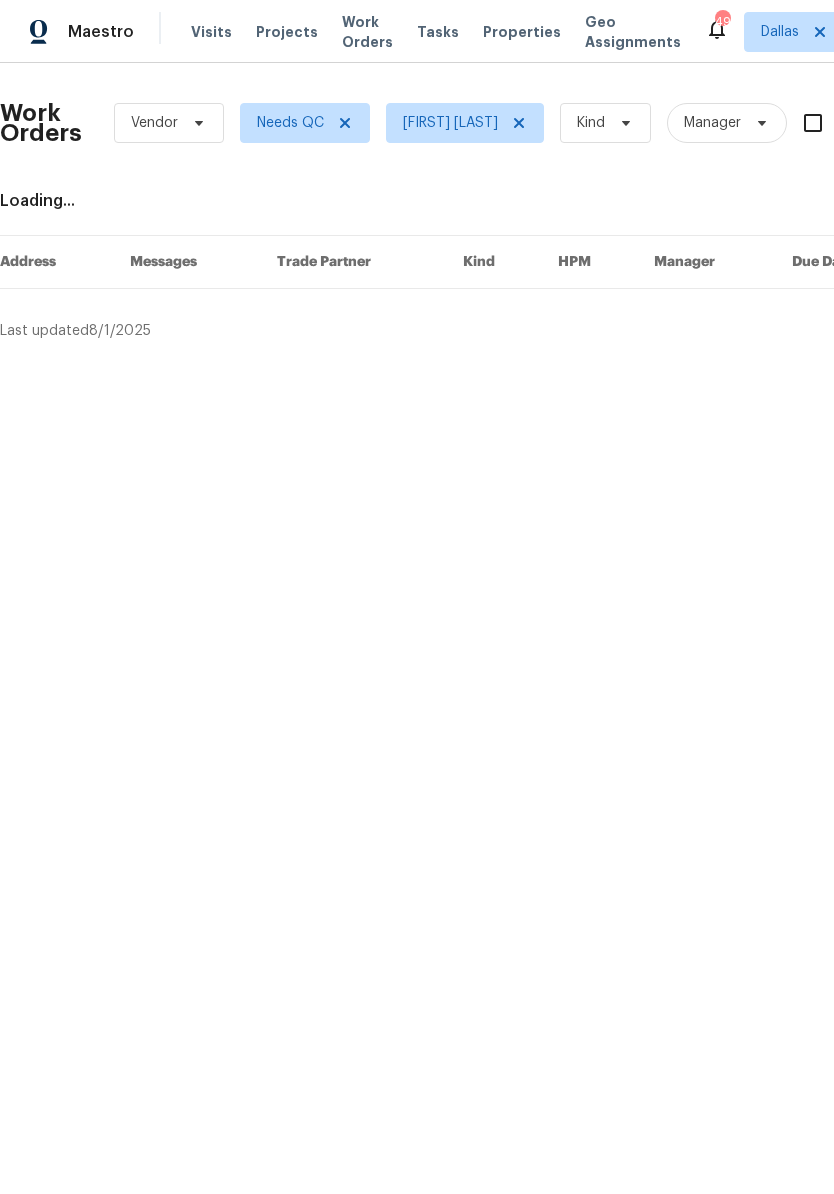 click on "Loading..." at bounding box center (565, 201) 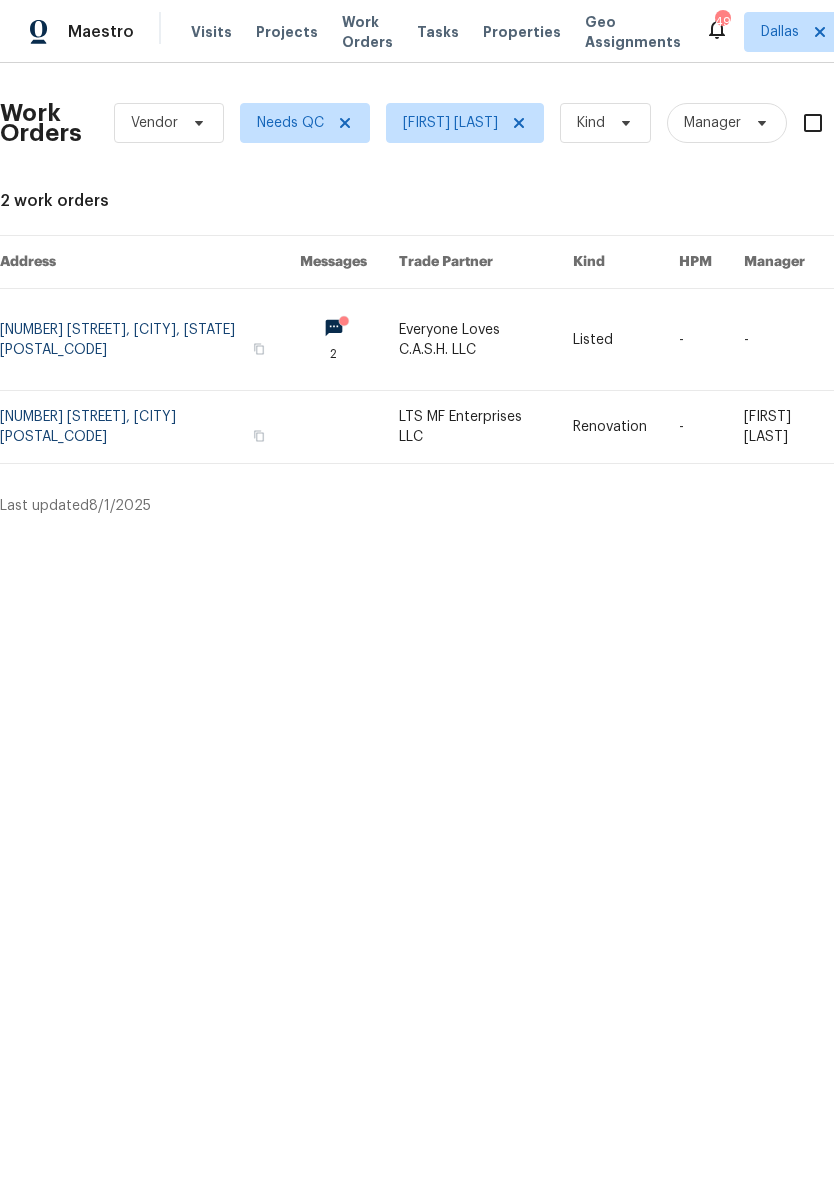 click at bounding box center [150, 339] 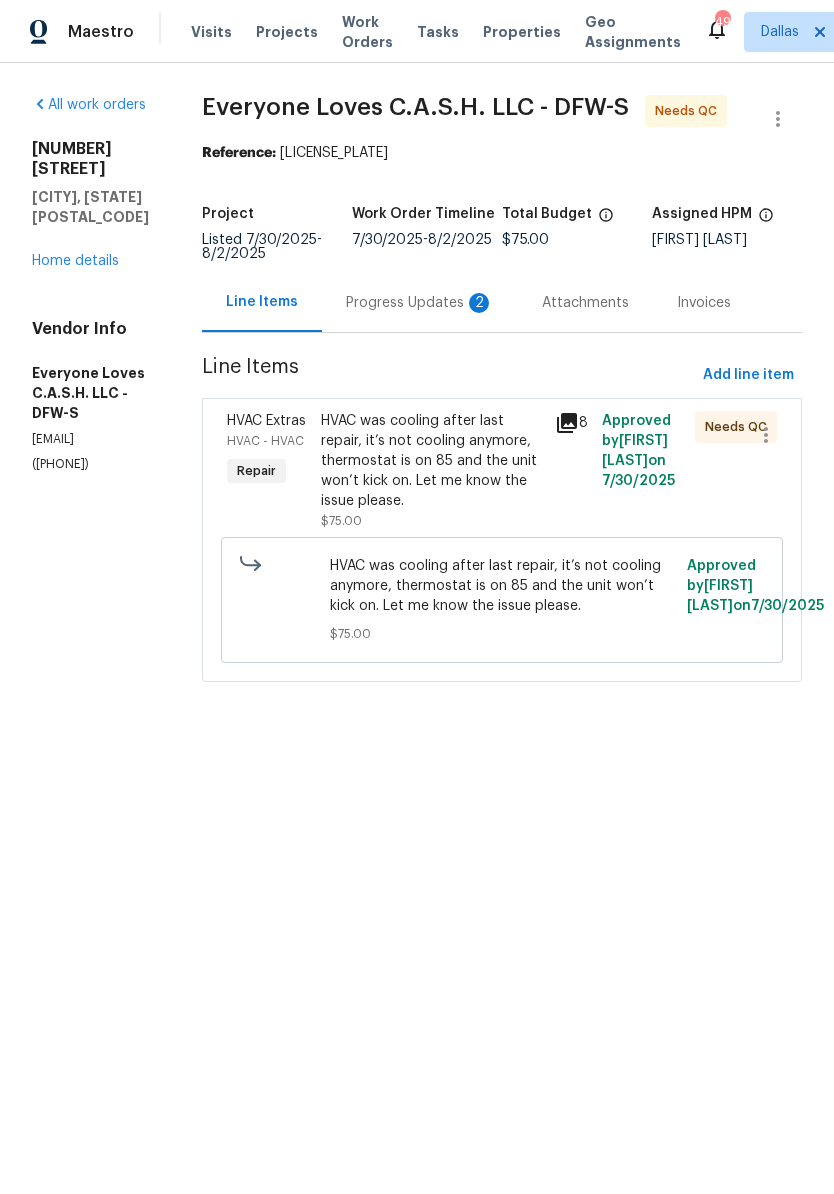 click on "Progress Updates 2" at bounding box center (420, 303) 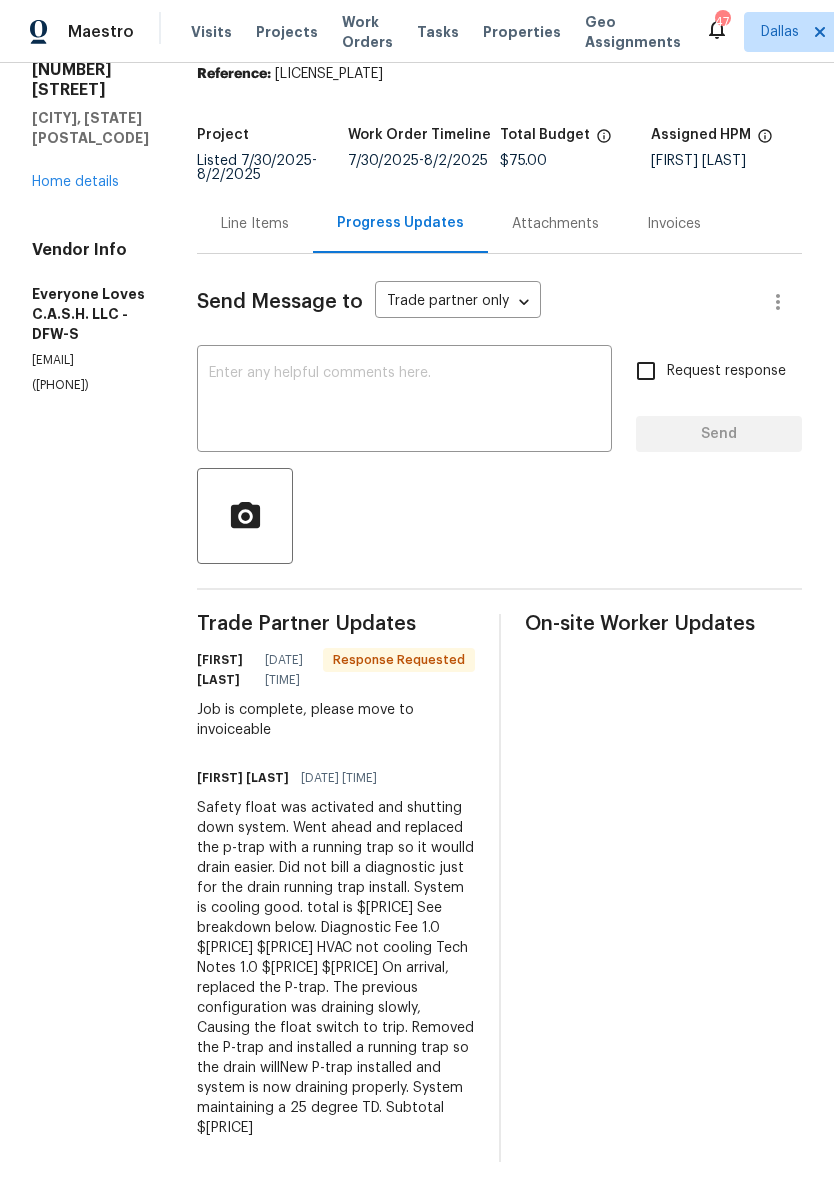 scroll, scrollTop: 121, scrollLeft: 0, axis: vertical 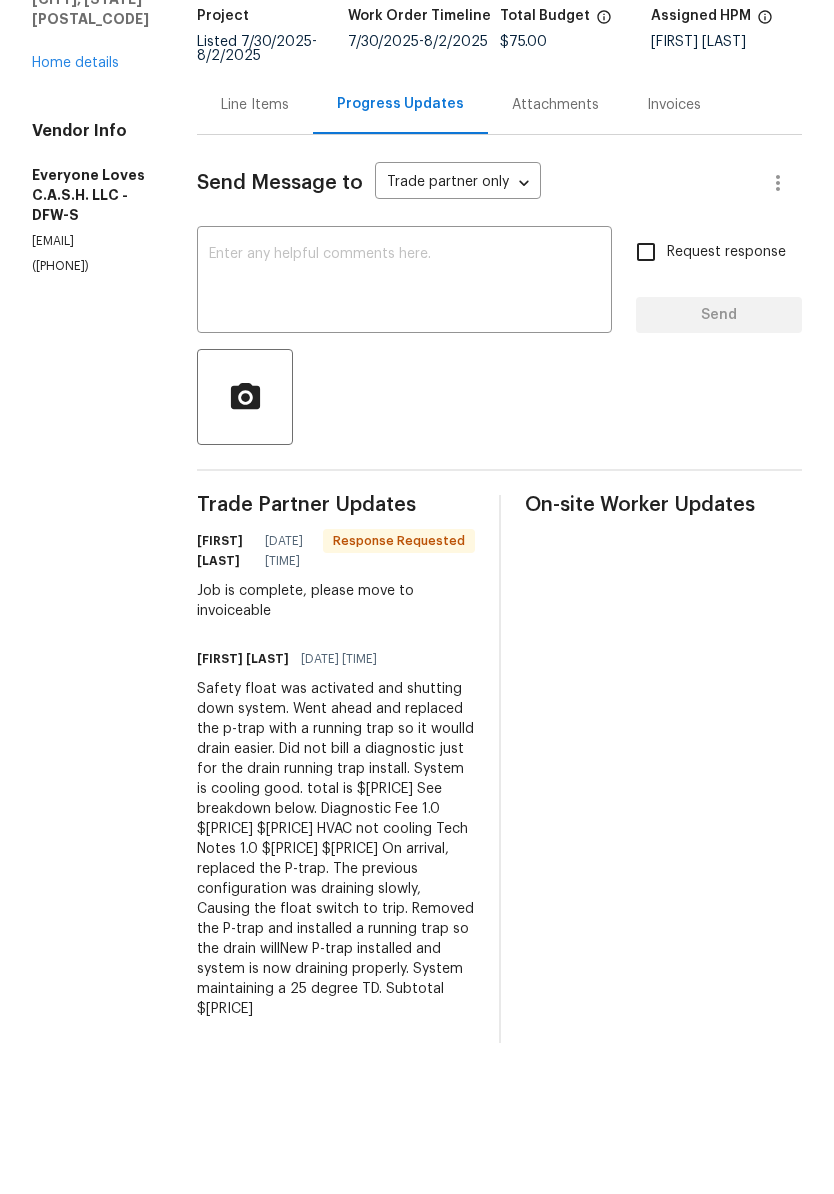 click on "Line Items" at bounding box center [255, 224] 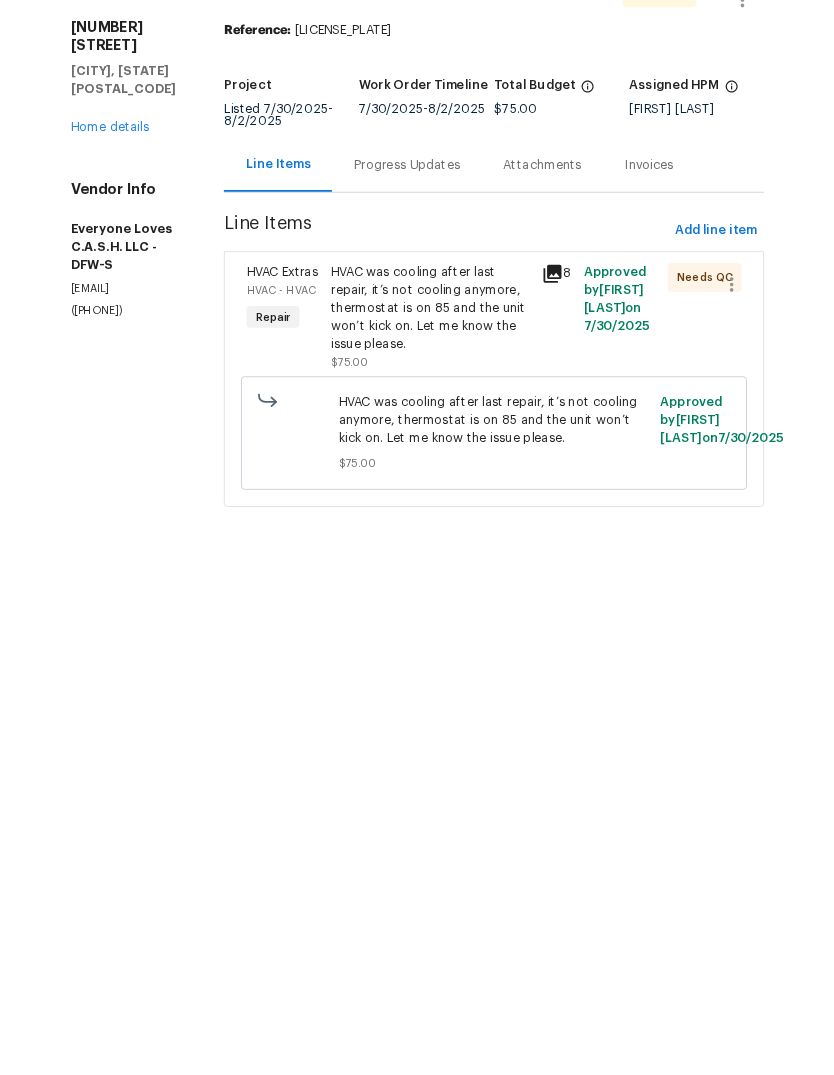 scroll, scrollTop: 0, scrollLeft: 0, axis: both 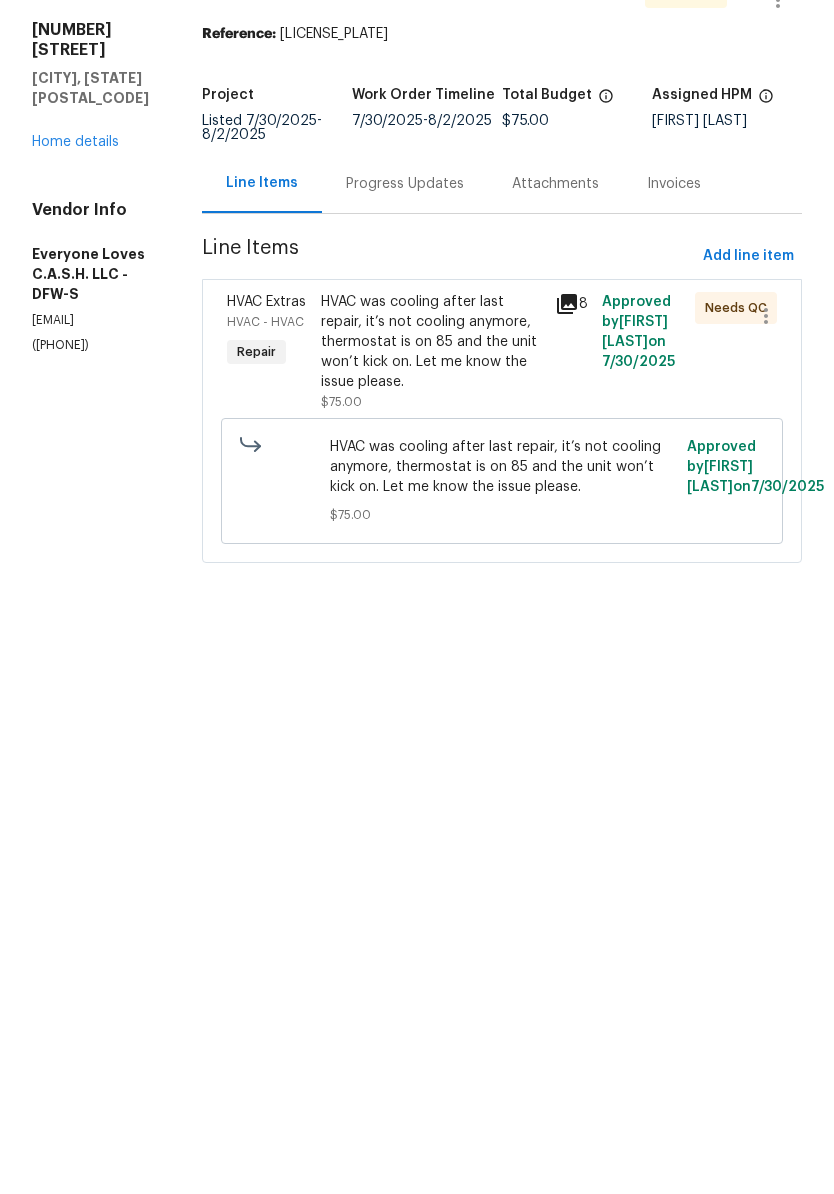 click on "HVAC was cooling after last repair, it’s not cooling anymore, thermostat is on 85 and the unit won’t kick on.  Let me know the issue please." at bounding box center [432, 461] 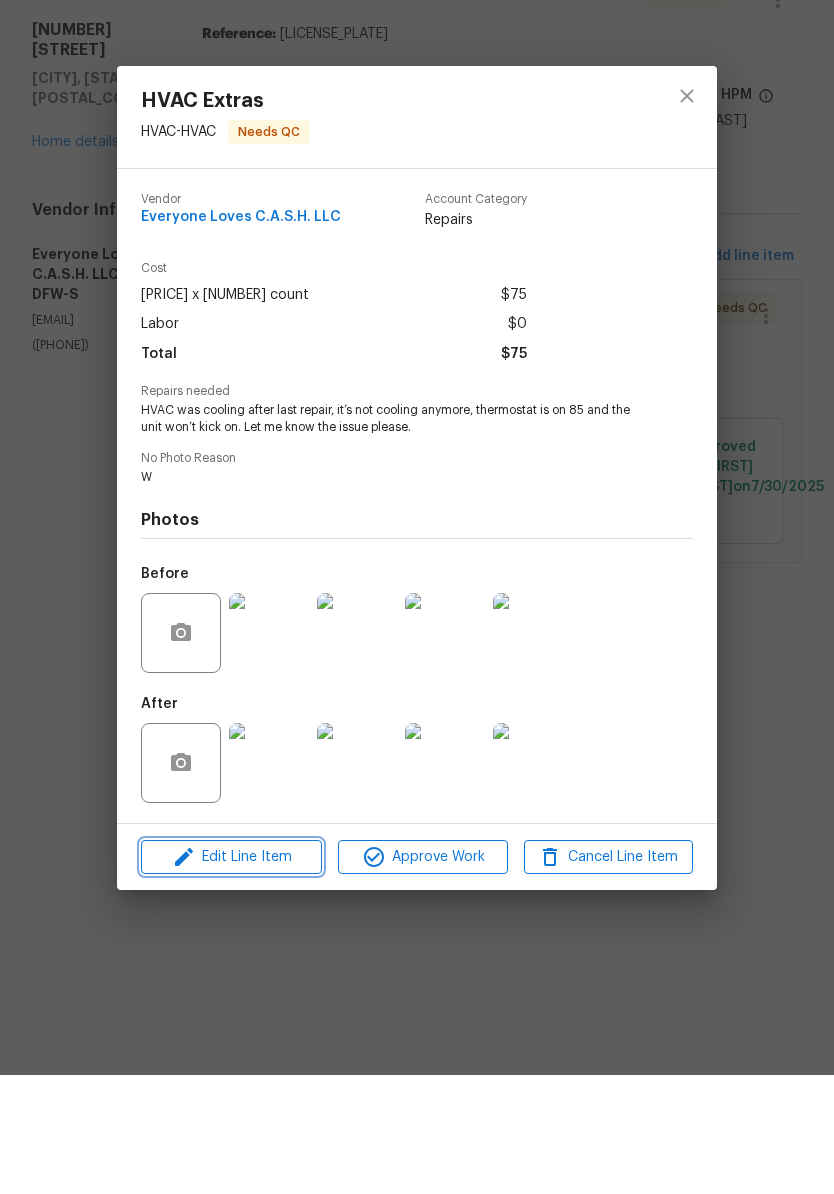 click on "Edit Line Item" at bounding box center [231, 976] 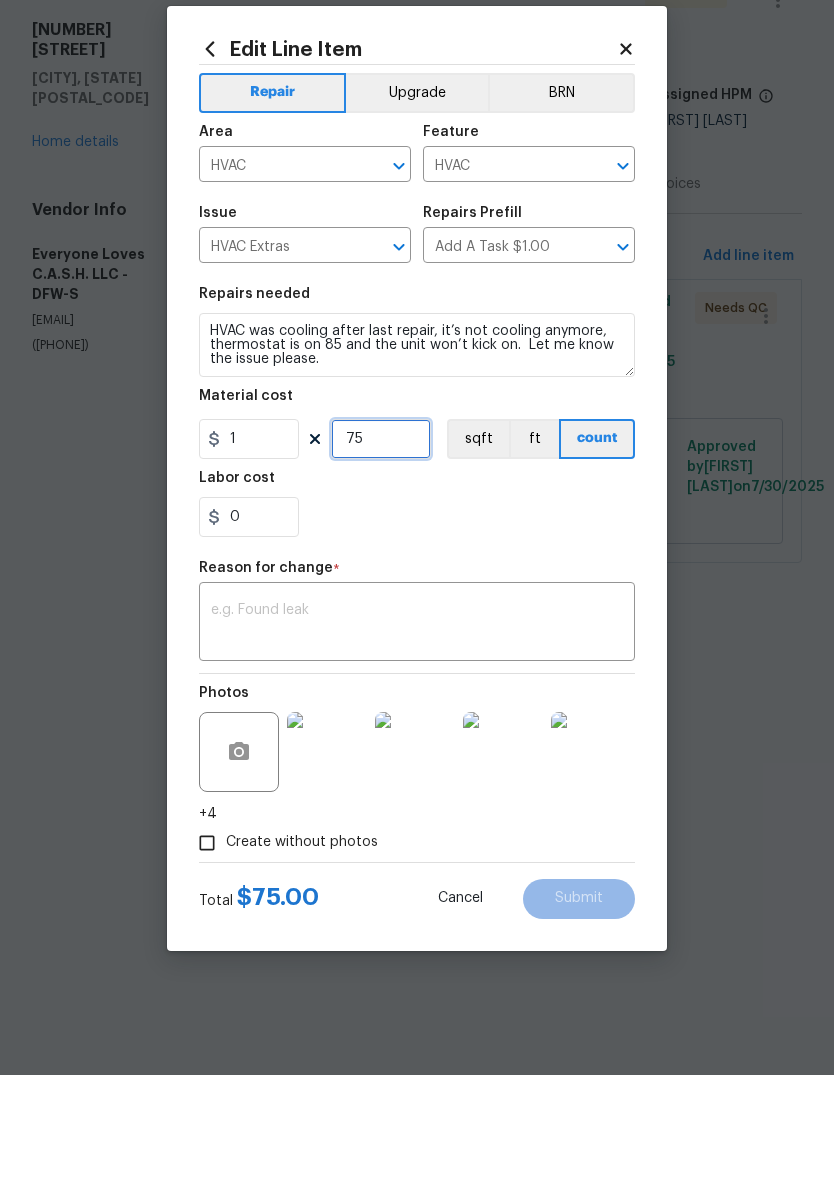 click on "75" at bounding box center [381, 558] 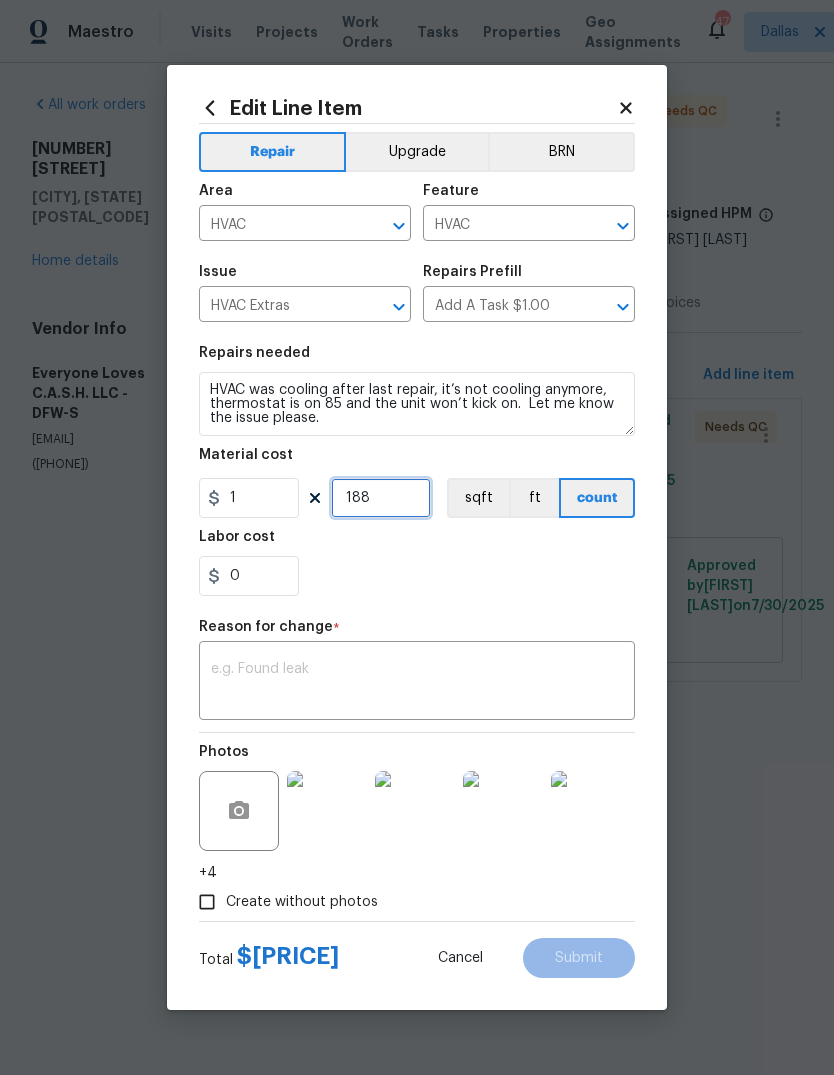 type on "188" 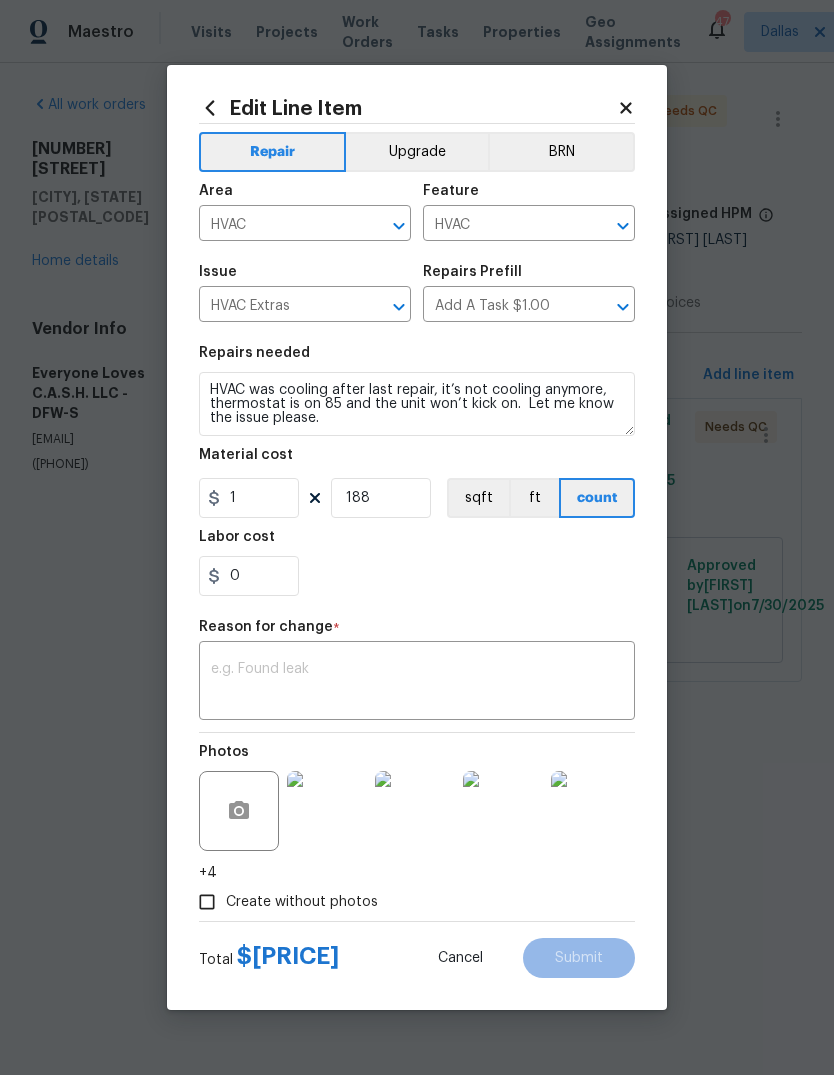 click on "x ​" at bounding box center (417, 683) 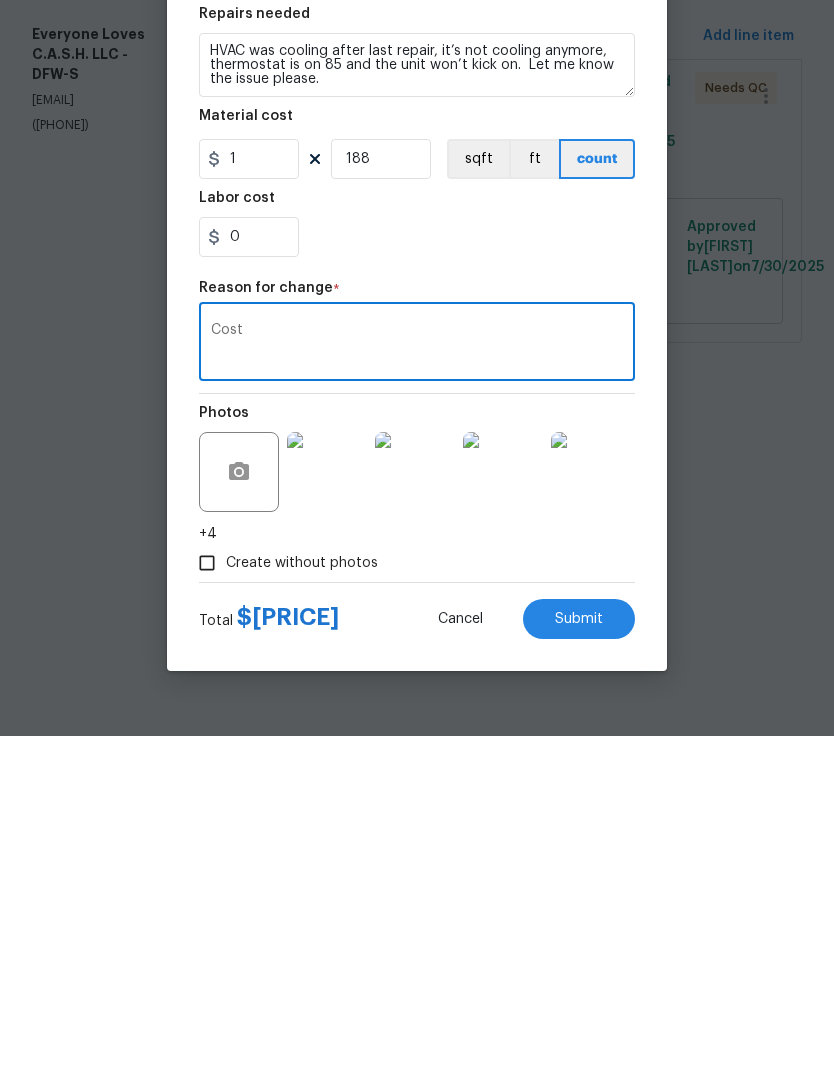 type on "Cost" 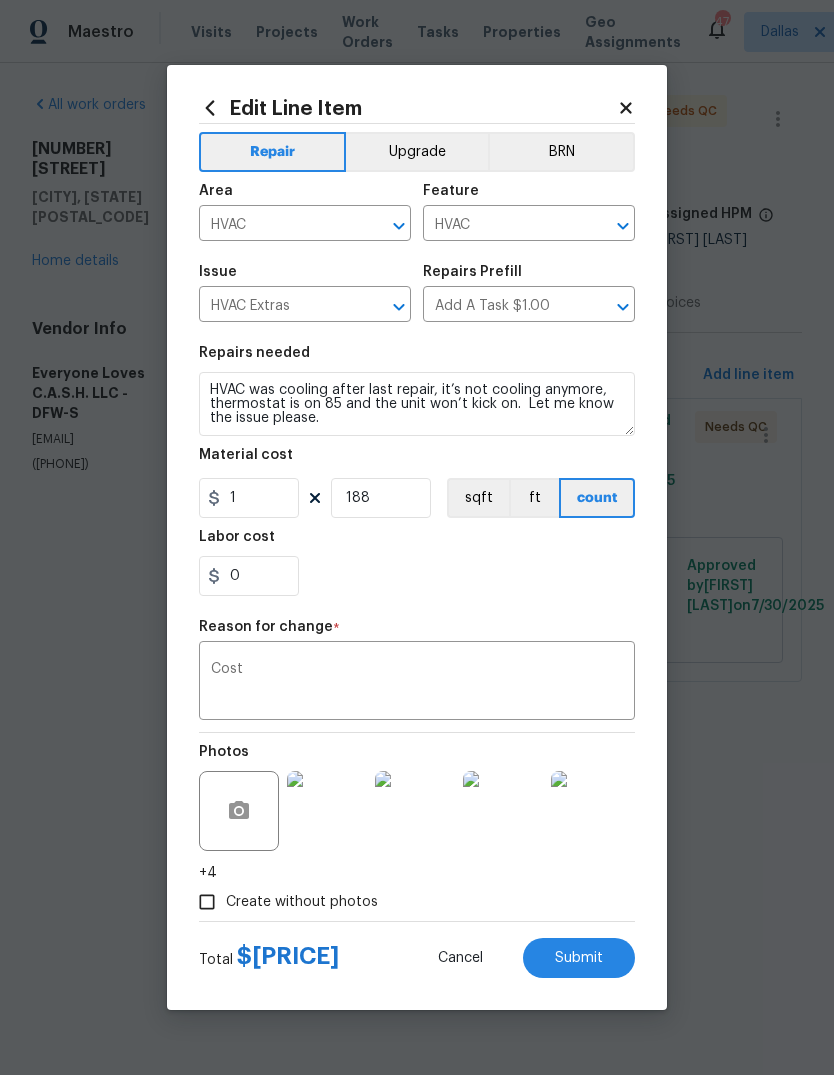 click on "Submit" at bounding box center (579, 958) 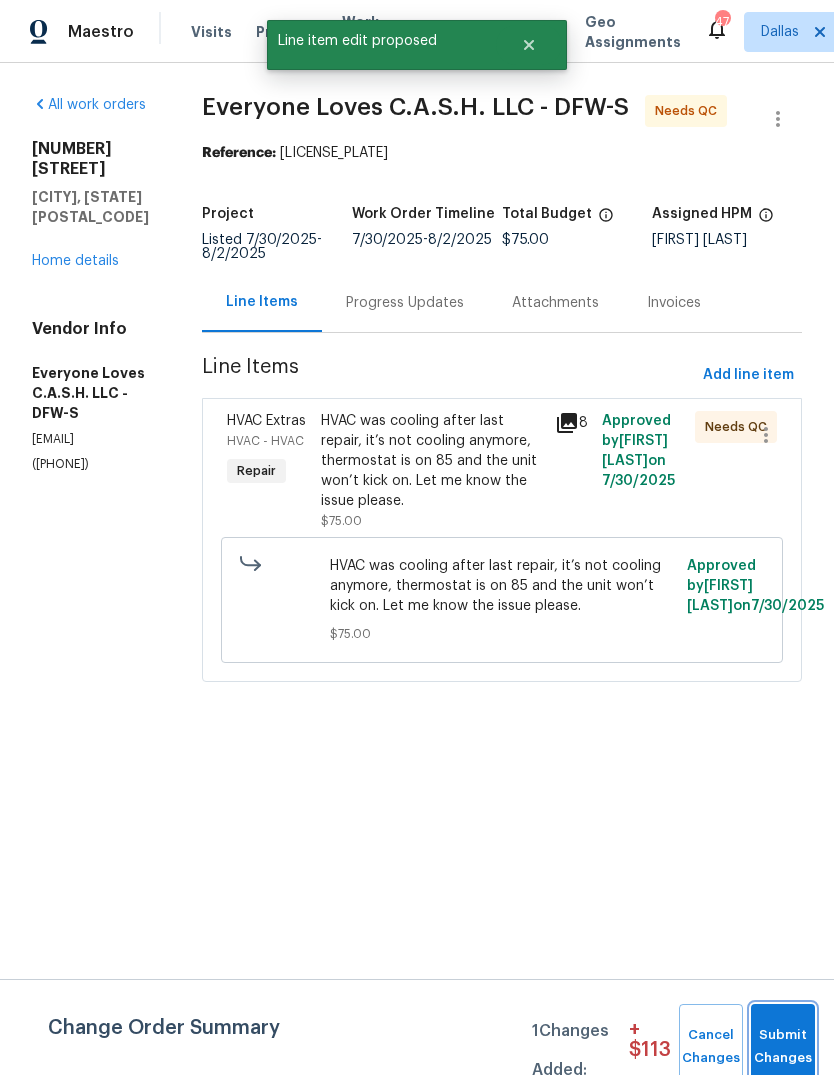 click on "Submit Changes" at bounding box center (783, 1047) 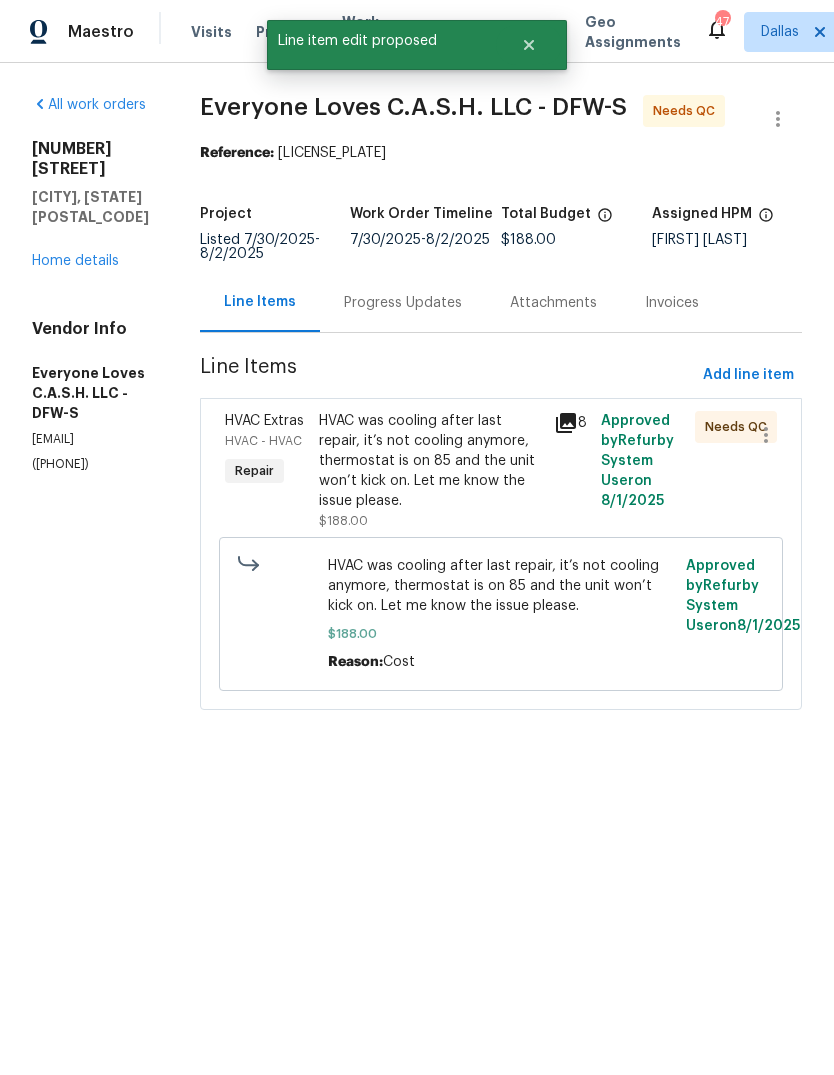 click on "HVAC was cooling after last repair, it’s not cooling anymore, thermostat is on 85 and the unit won’t kick on.  Let me know the issue please." at bounding box center (430, 461) 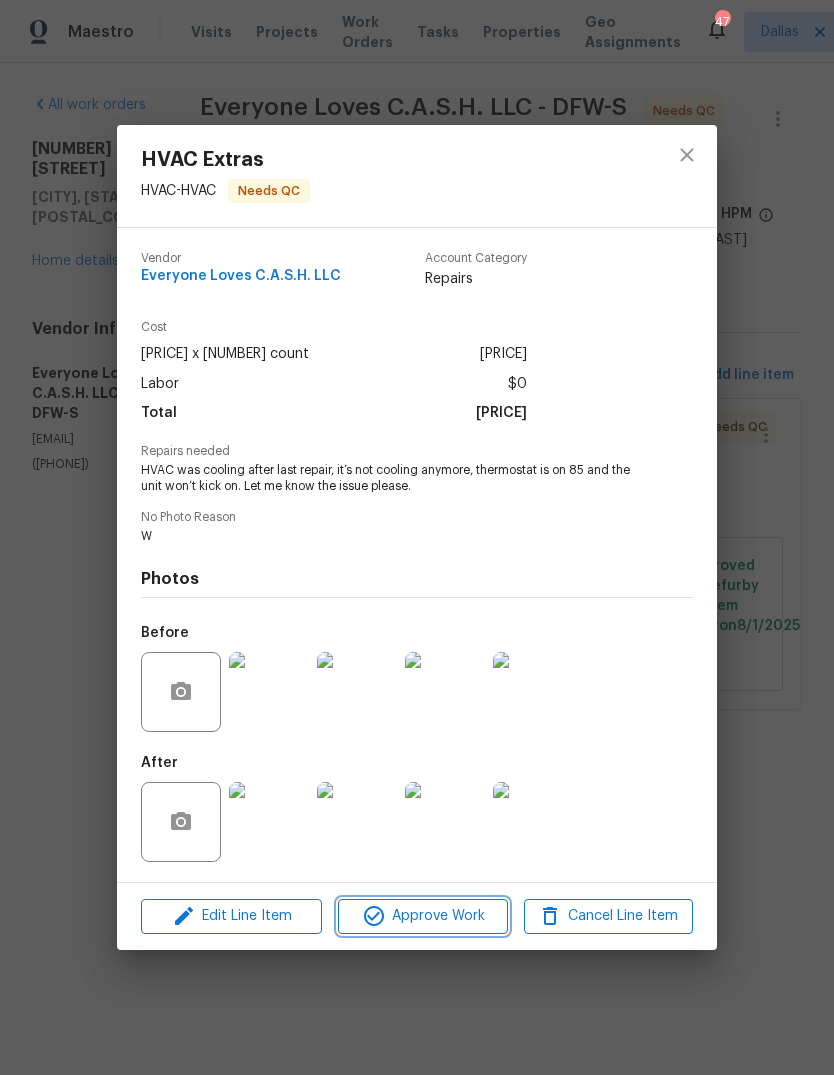 click on "Approve Work" at bounding box center [422, 916] 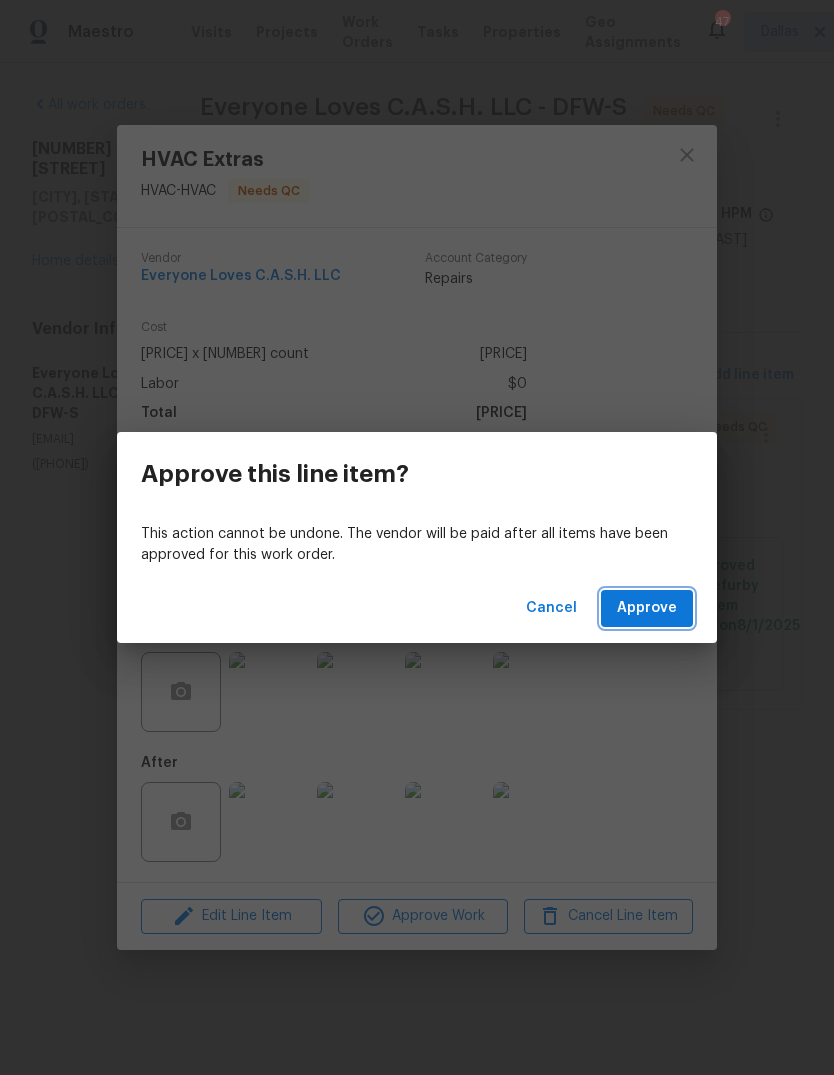 click on "Approve" at bounding box center (647, 608) 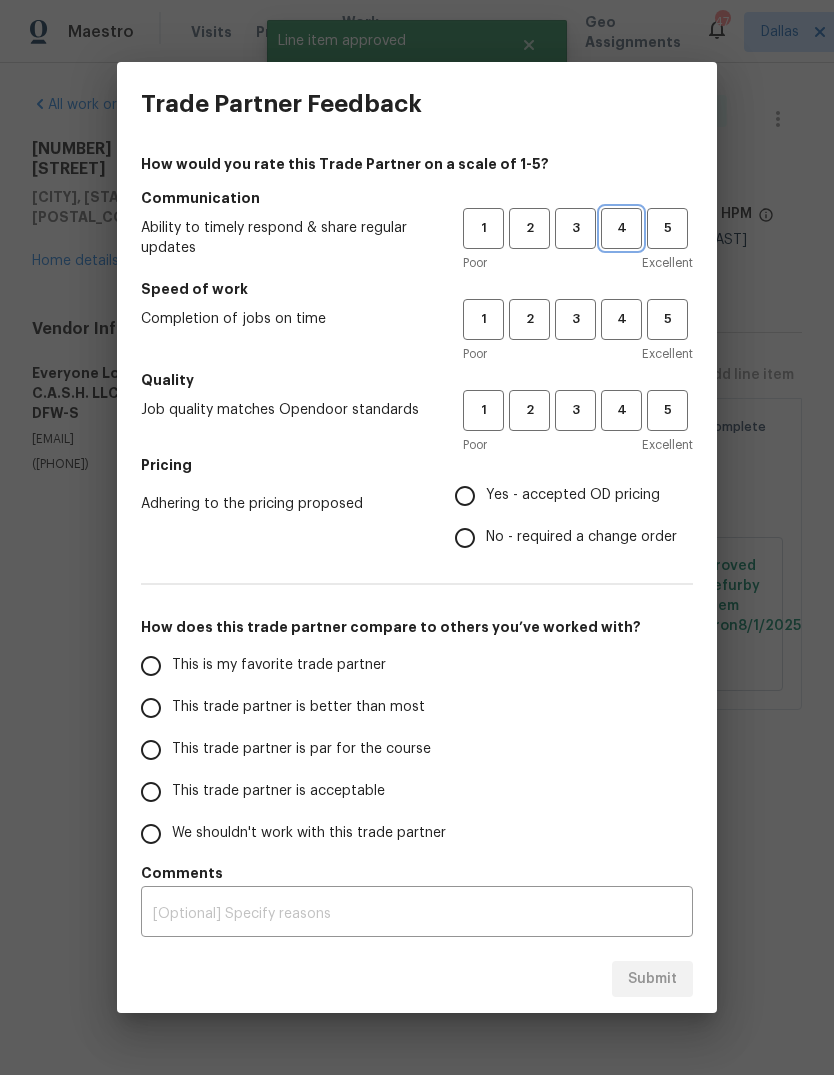 click on "4" at bounding box center [621, 228] 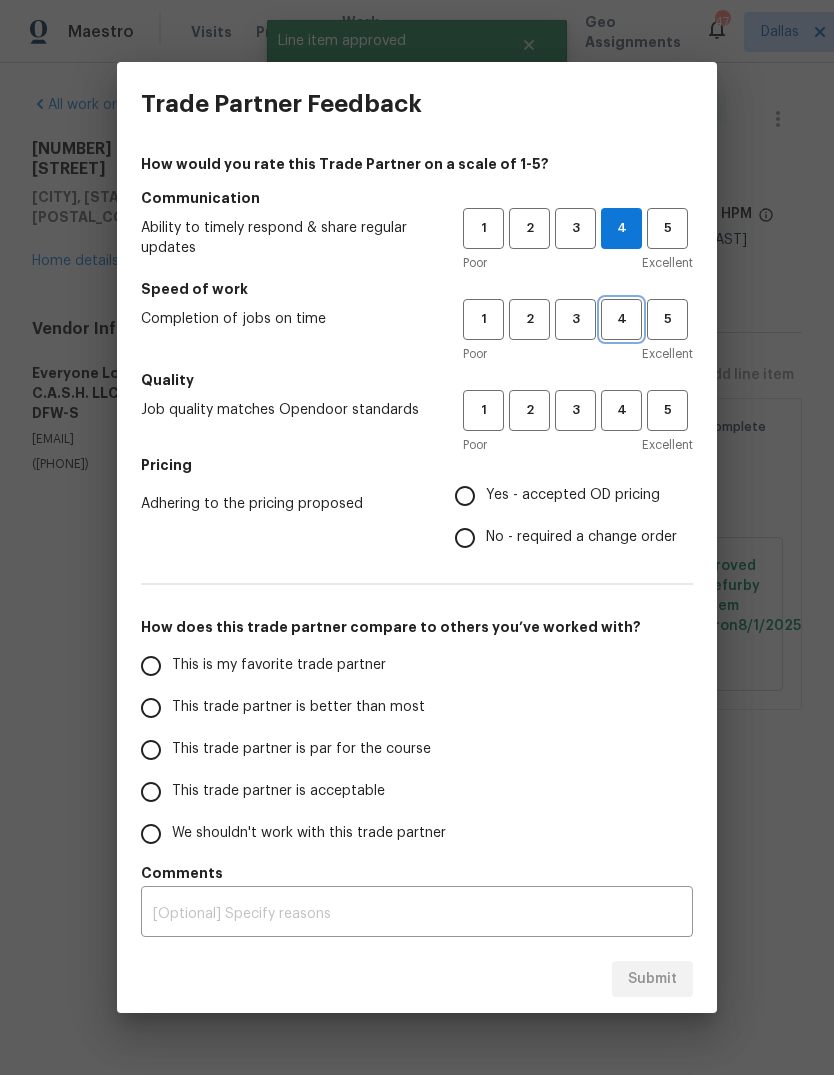 click on "4" at bounding box center [621, 319] 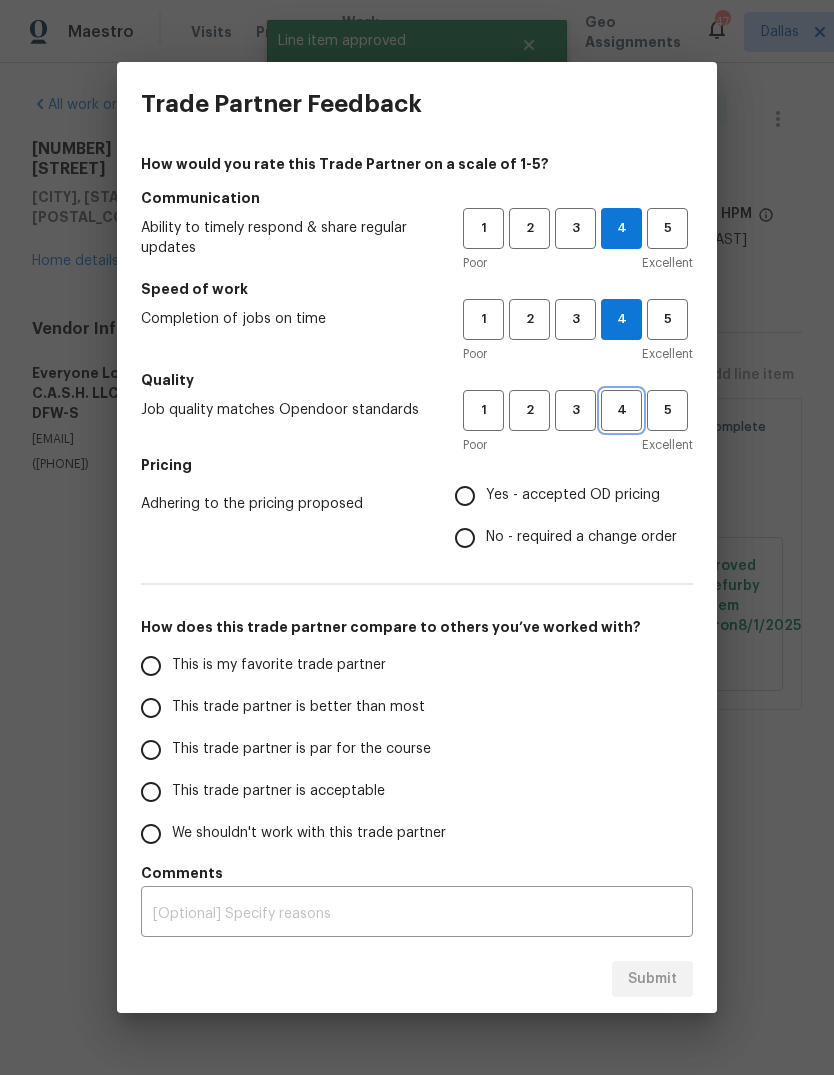 click on "4" at bounding box center [621, 410] 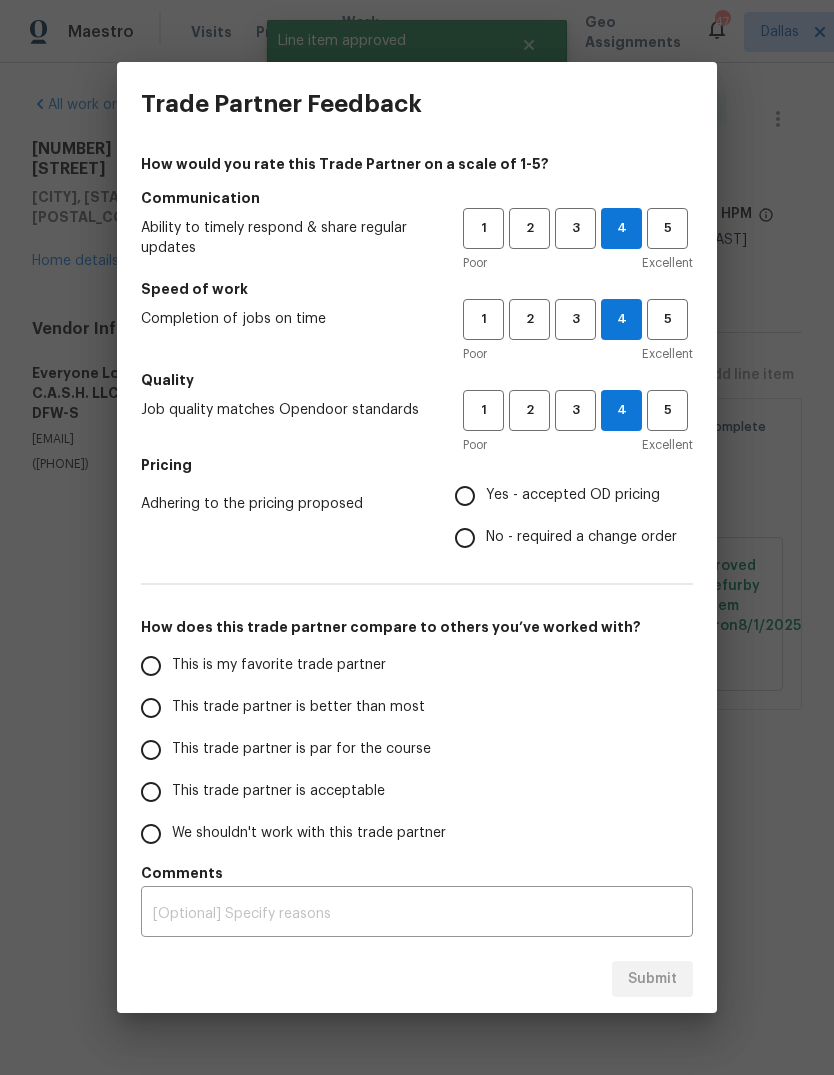 click on "Yes - accepted OD pricing" at bounding box center (465, 496) 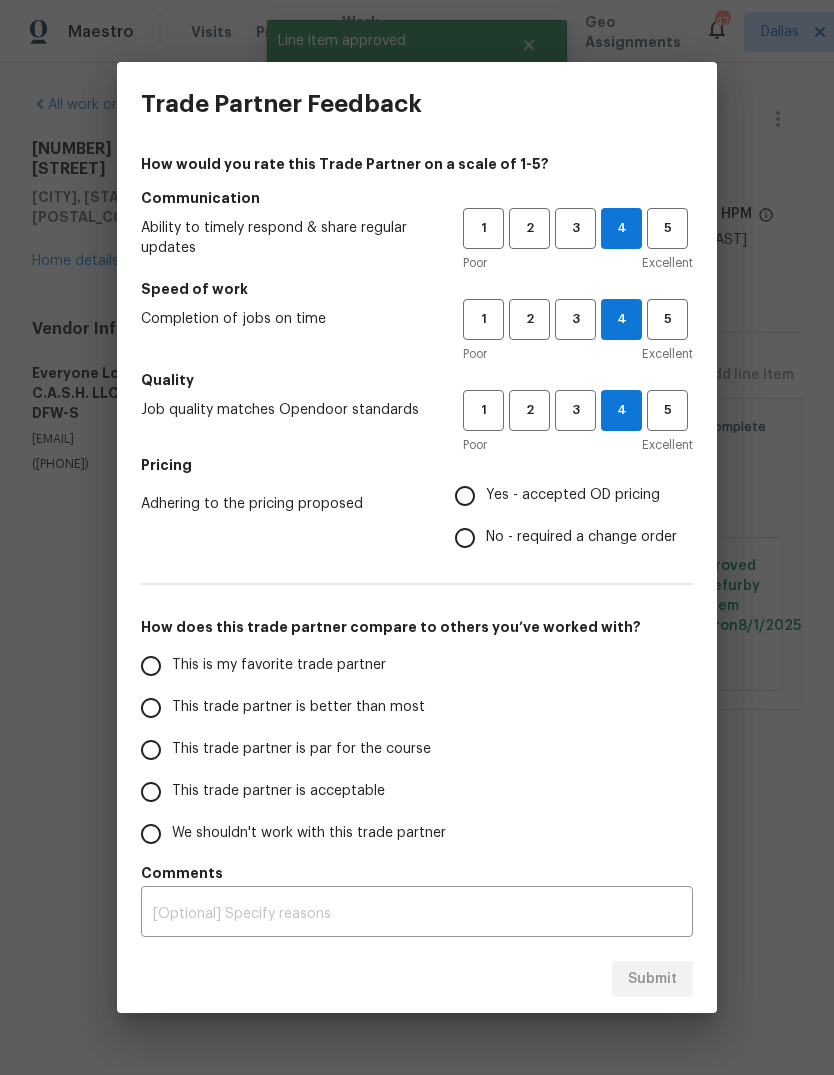 radio on "true" 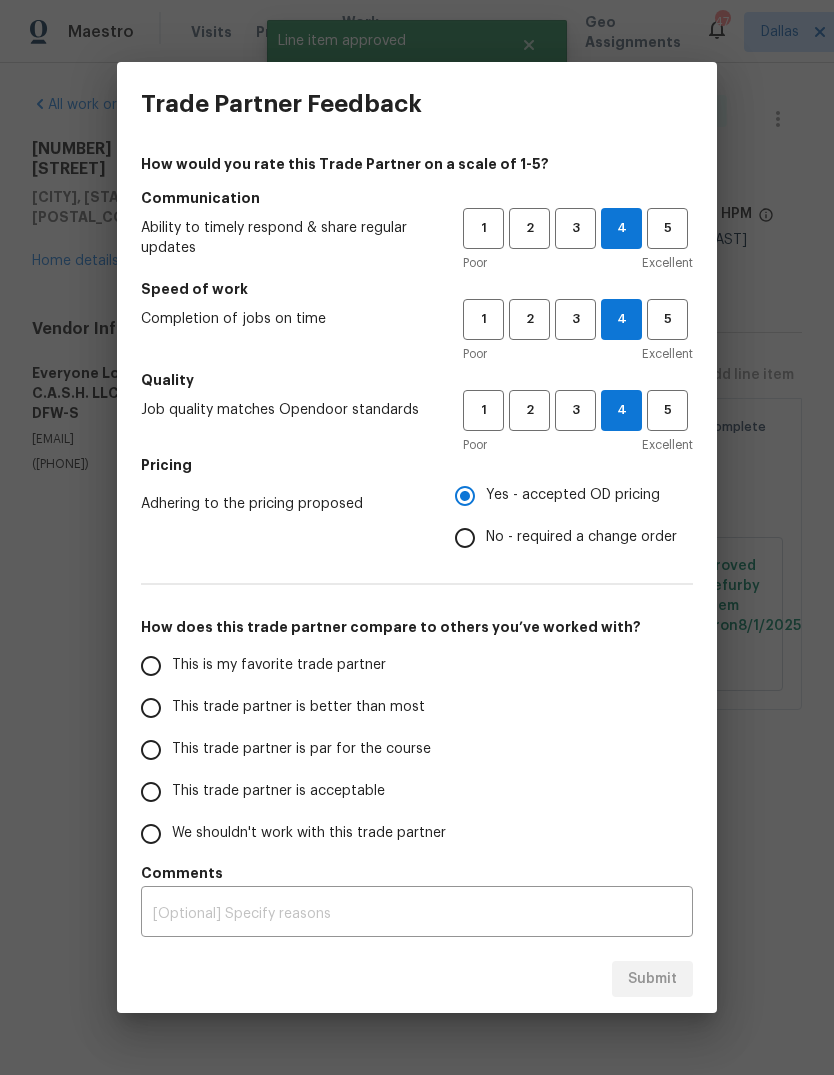 click on "This is my favorite trade partner" at bounding box center (279, 665) 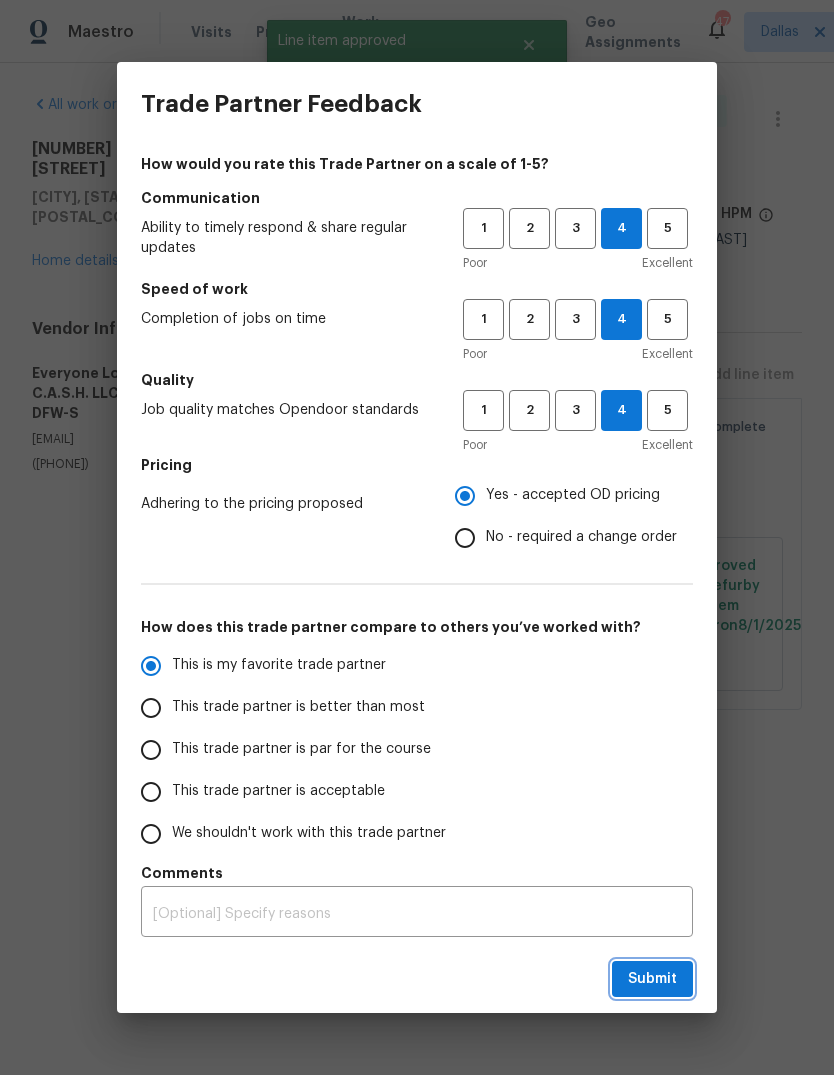 click on "Submit" at bounding box center [652, 979] 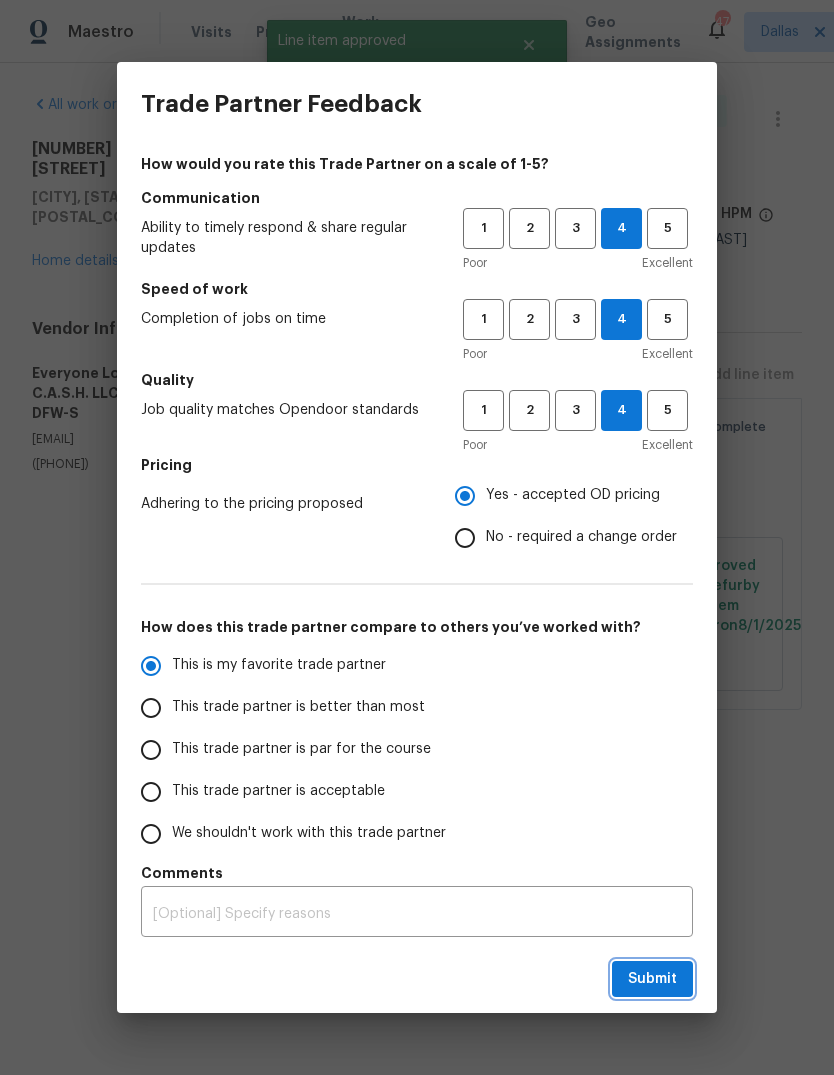 radio on "true" 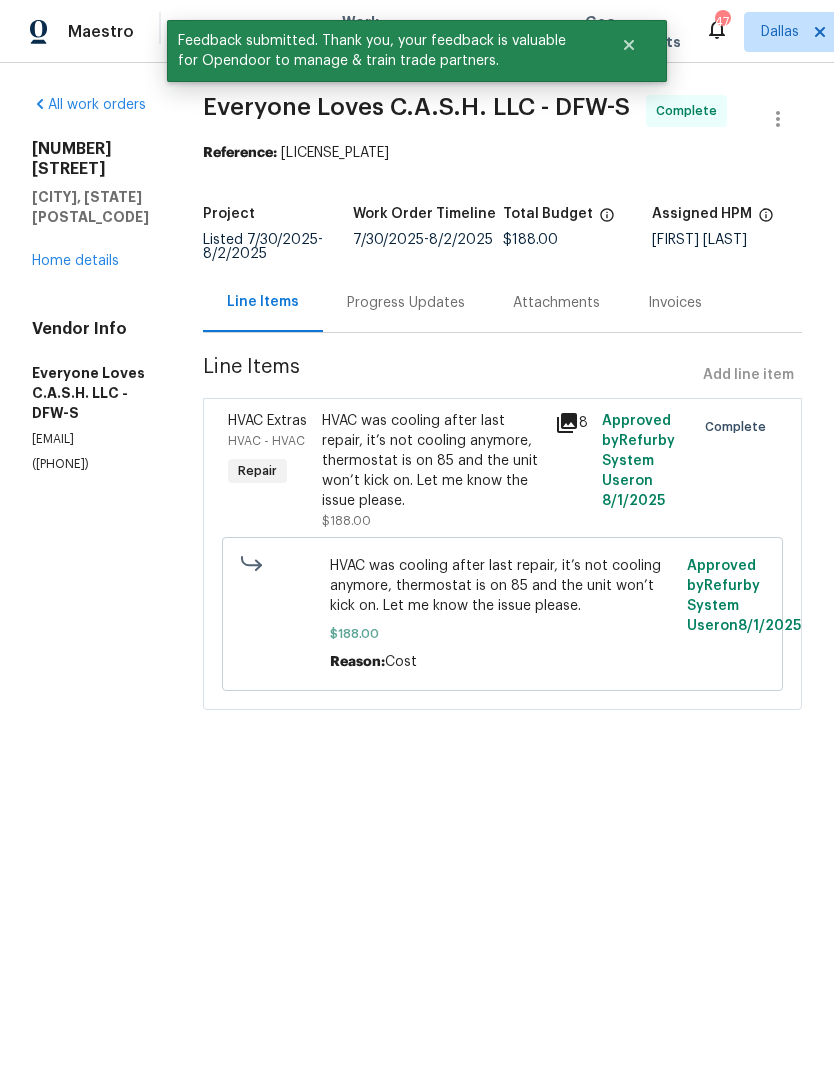 click 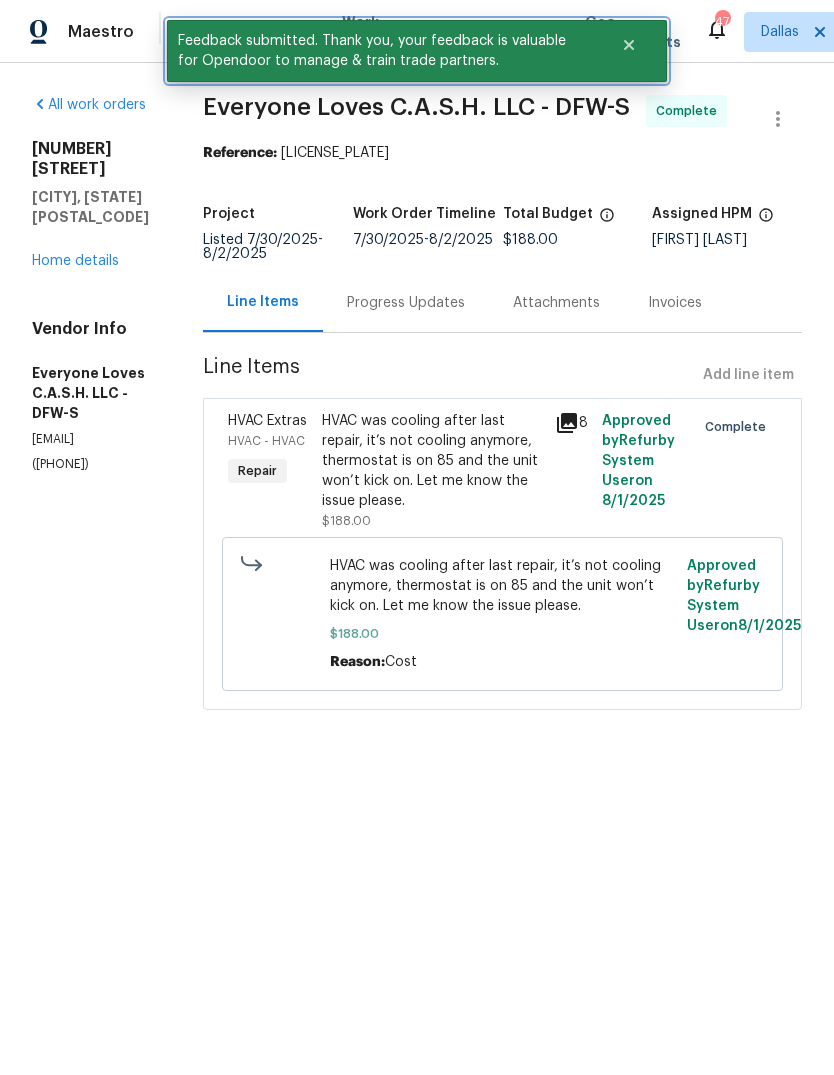click at bounding box center [629, 45] 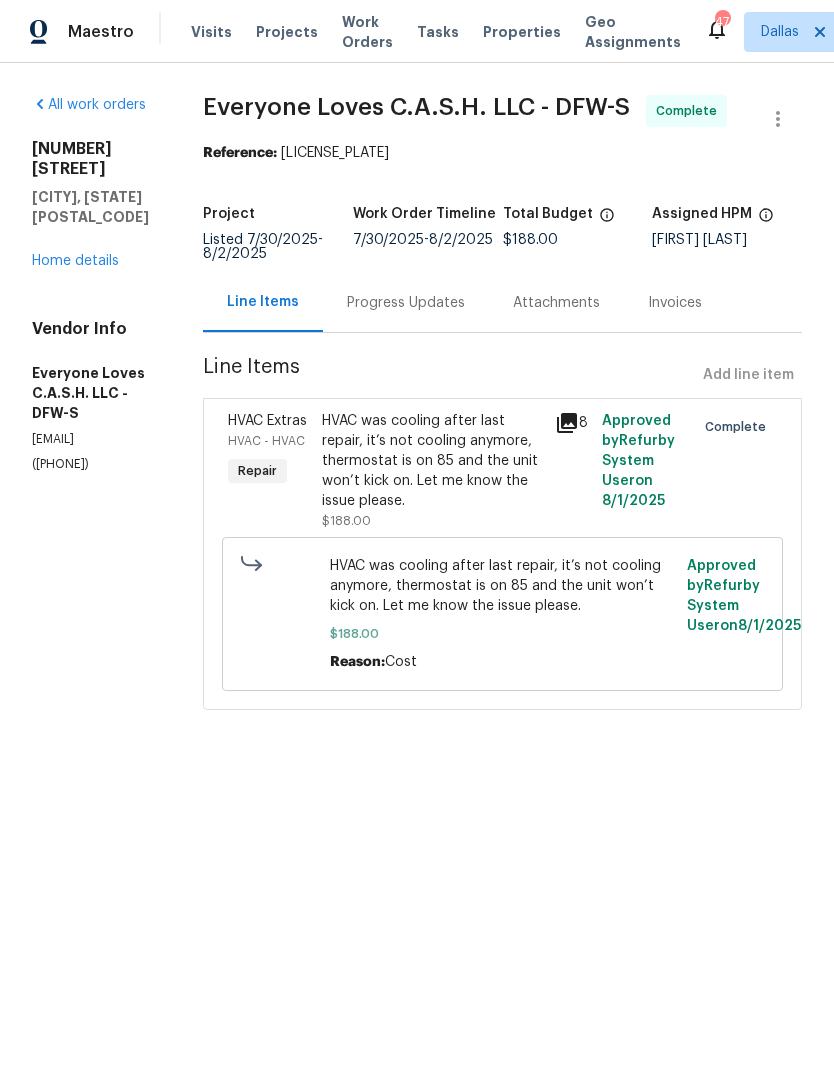 click on "Progress Updates" at bounding box center (406, 303) 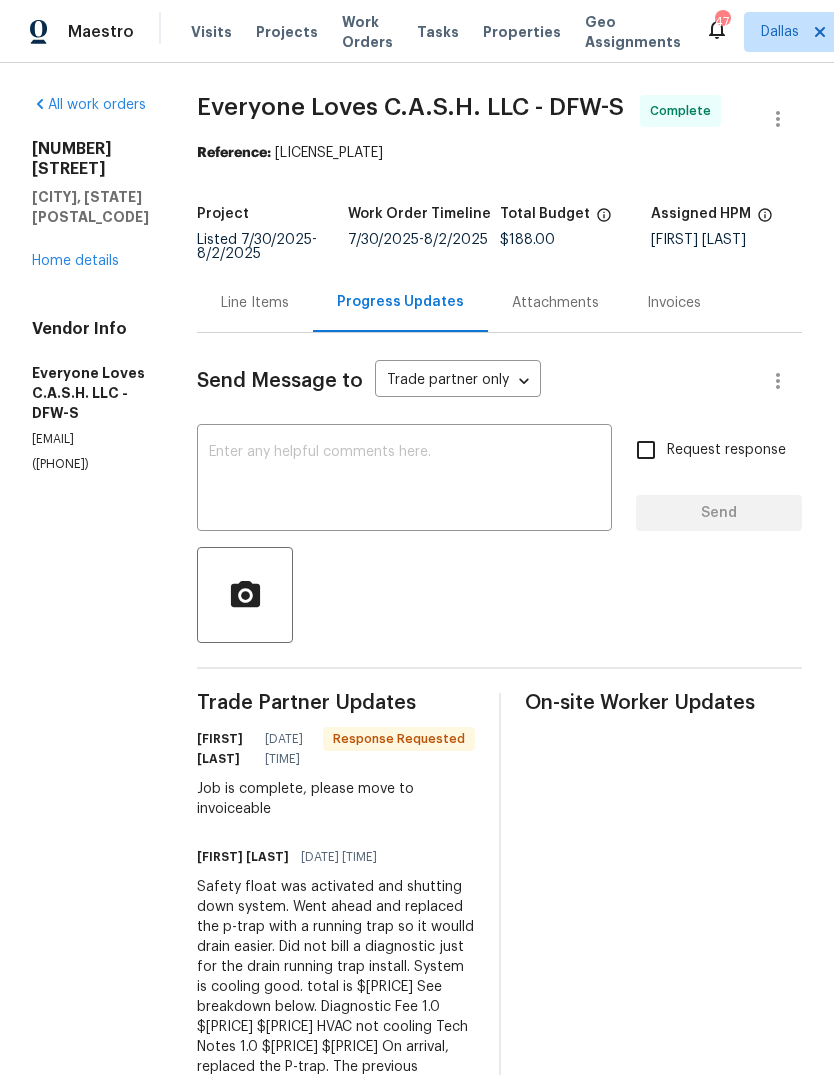 click at bounding box center (404, 480) 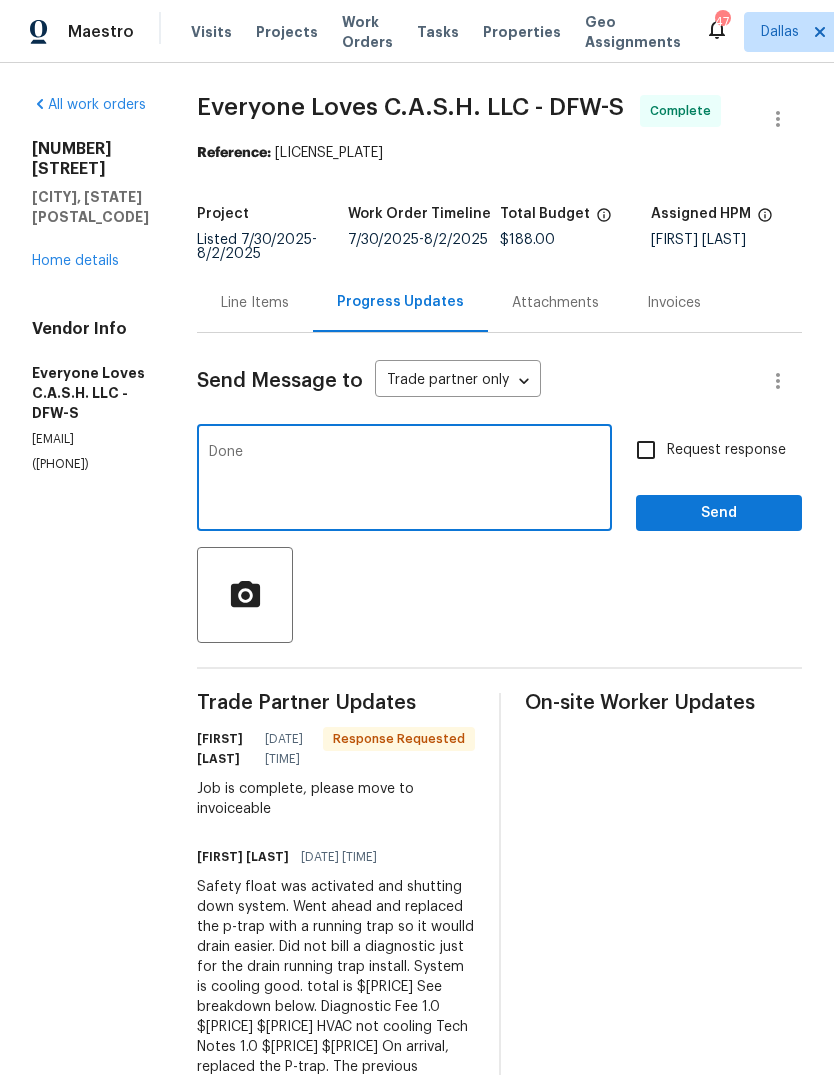 type on "Done" 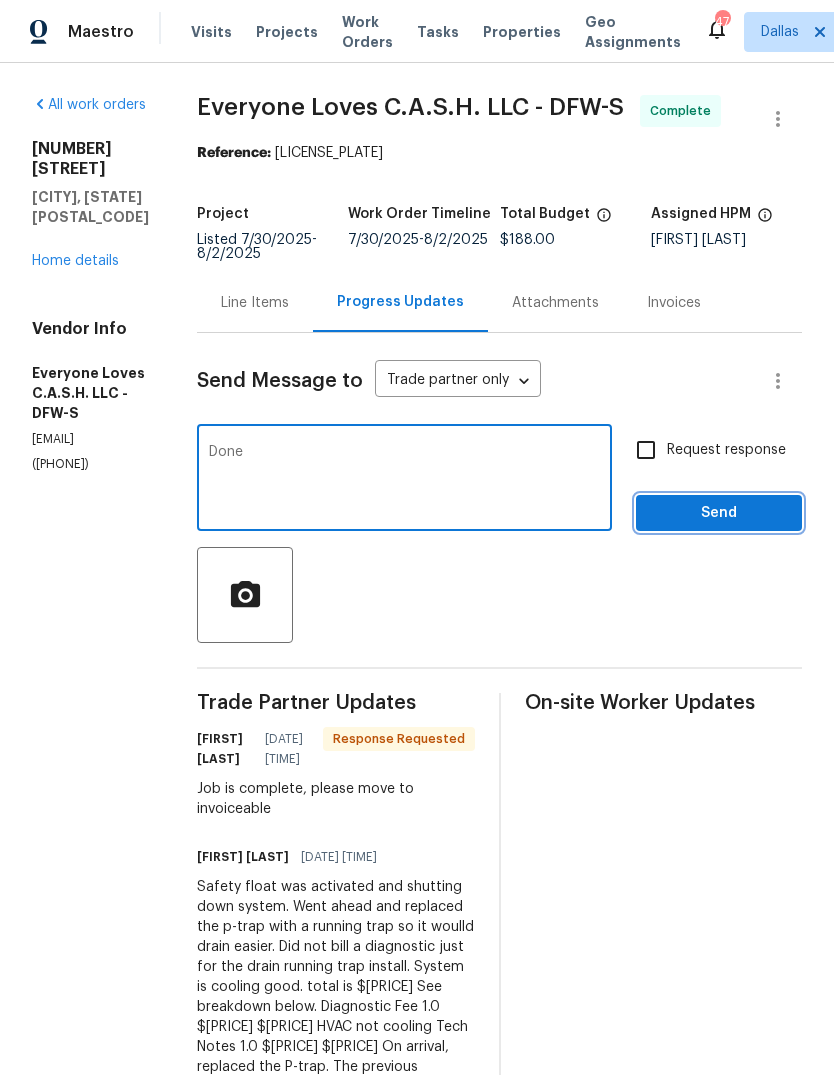 click on "Send" at bounding box center (719, 513) 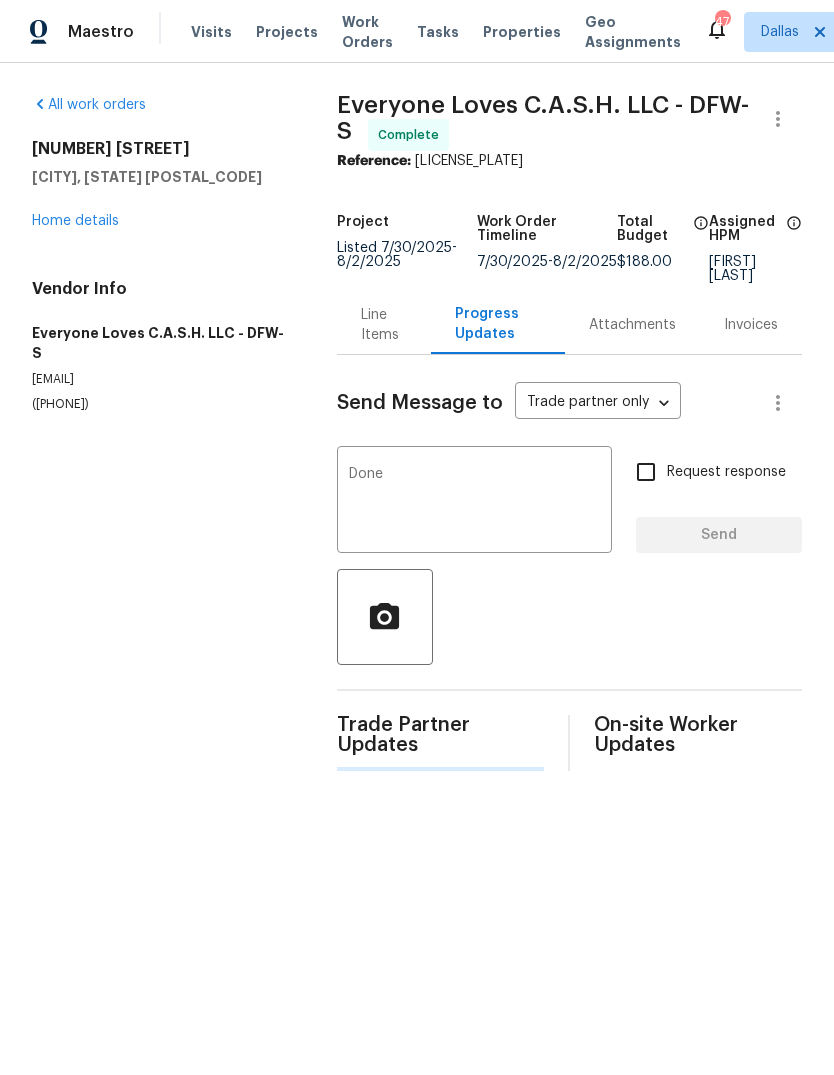 type 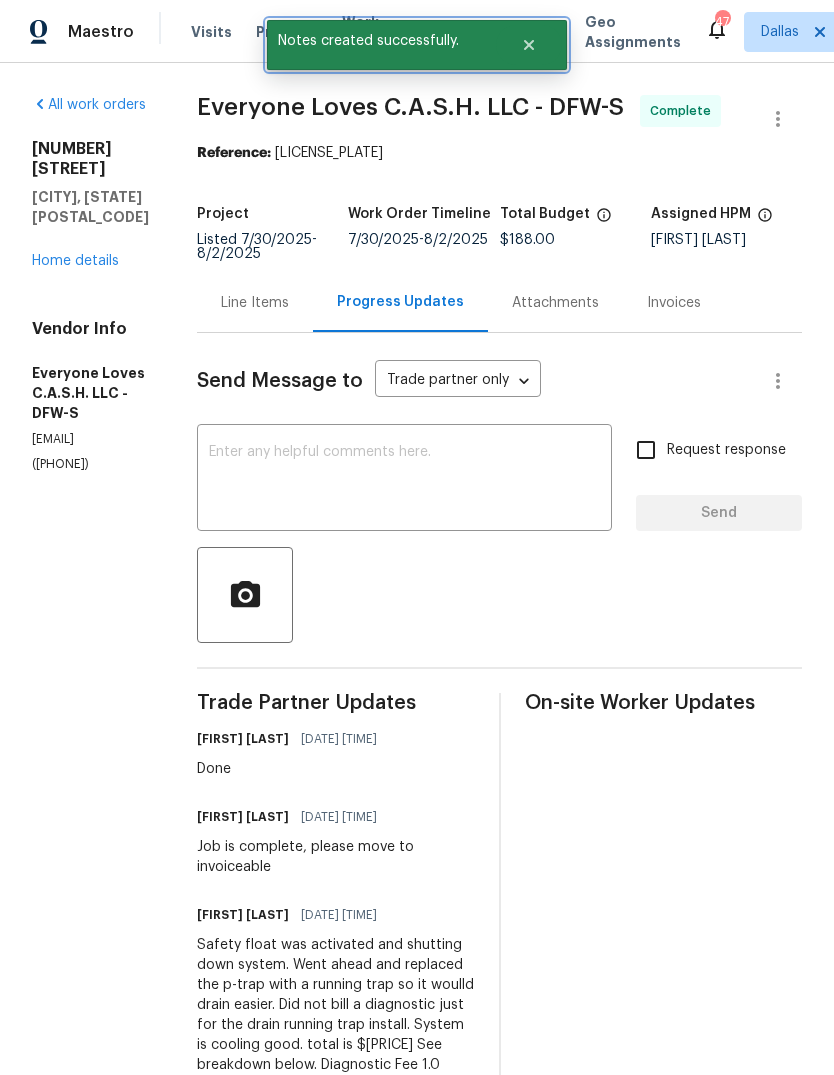 click at bounding box center [529, 45] 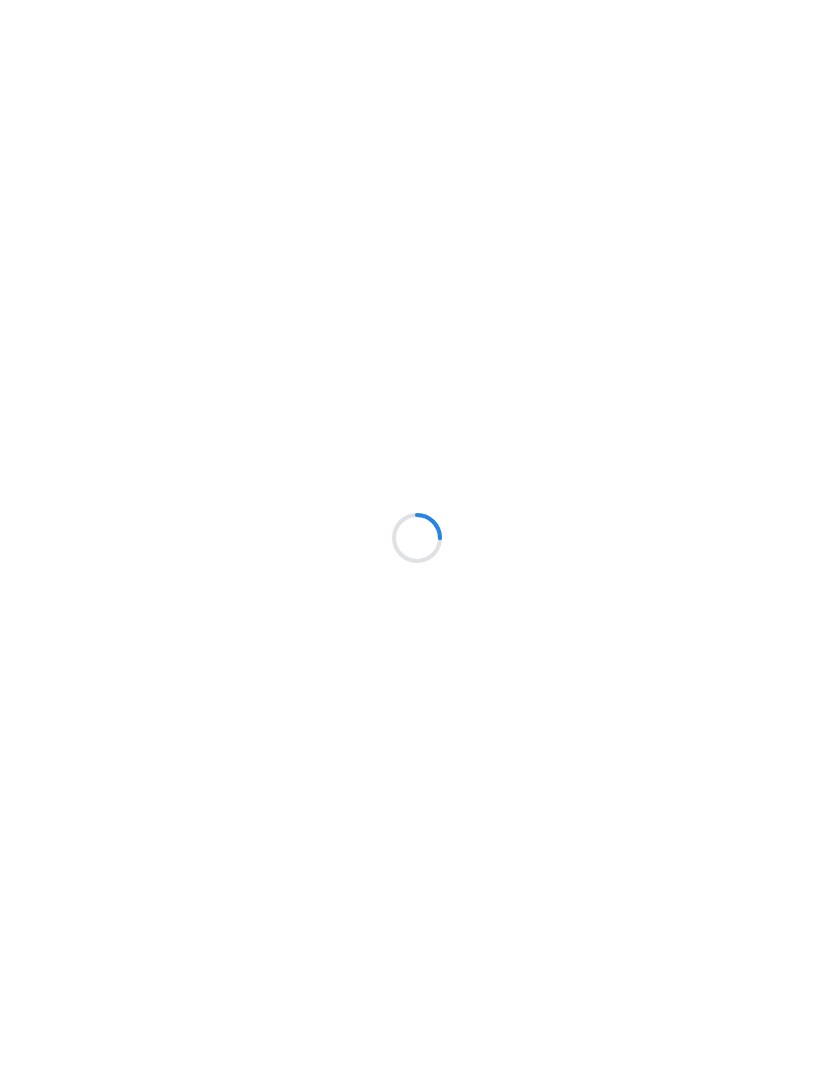 scroll, scrollTop: 0, scrollLeft: 0, axis: both 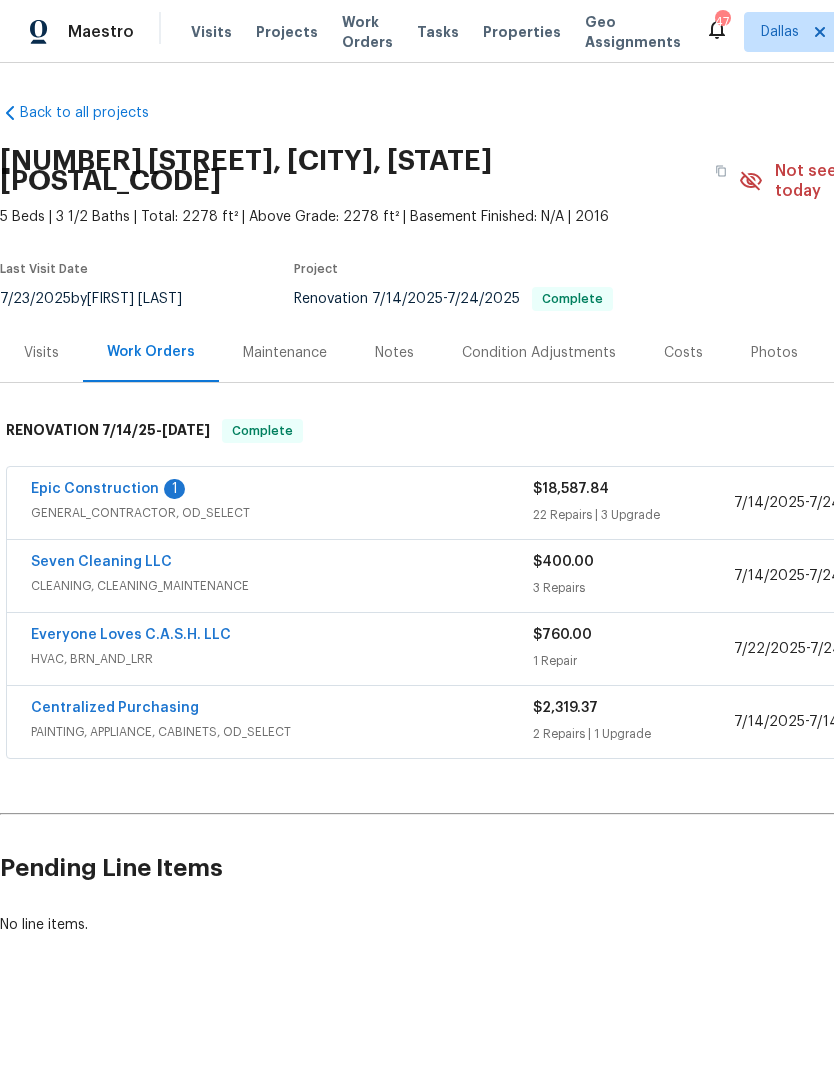 click on "Seven Cleaning LLC" at bounding box center [101, 562] 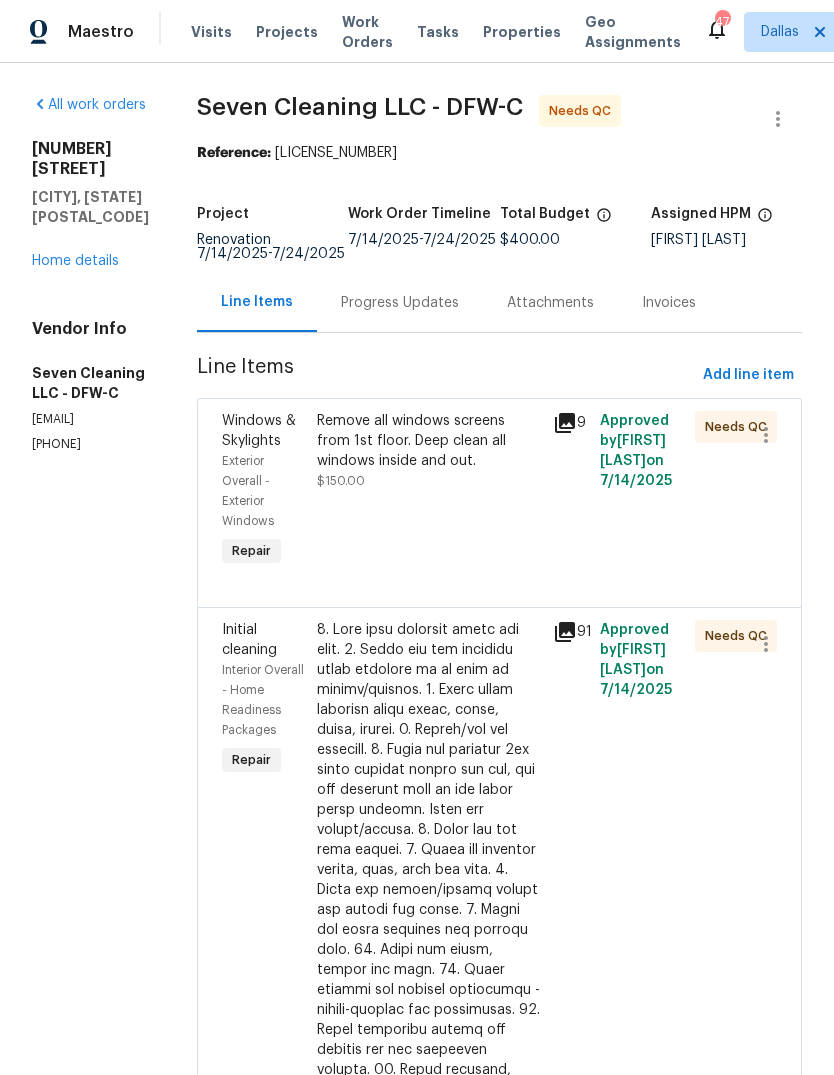 click on "Progress Updates" at bounding box center [400, 303] 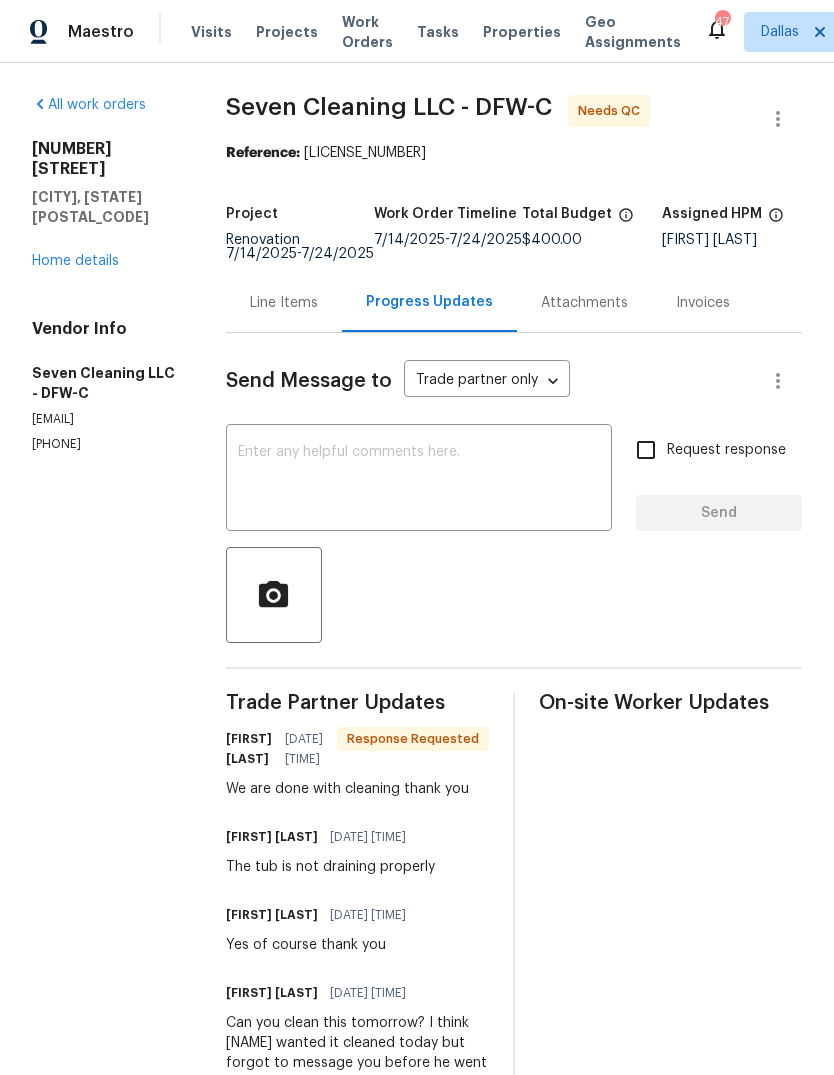 scroll, scrollTop: 0, scrollLeft: 0, axis: both 